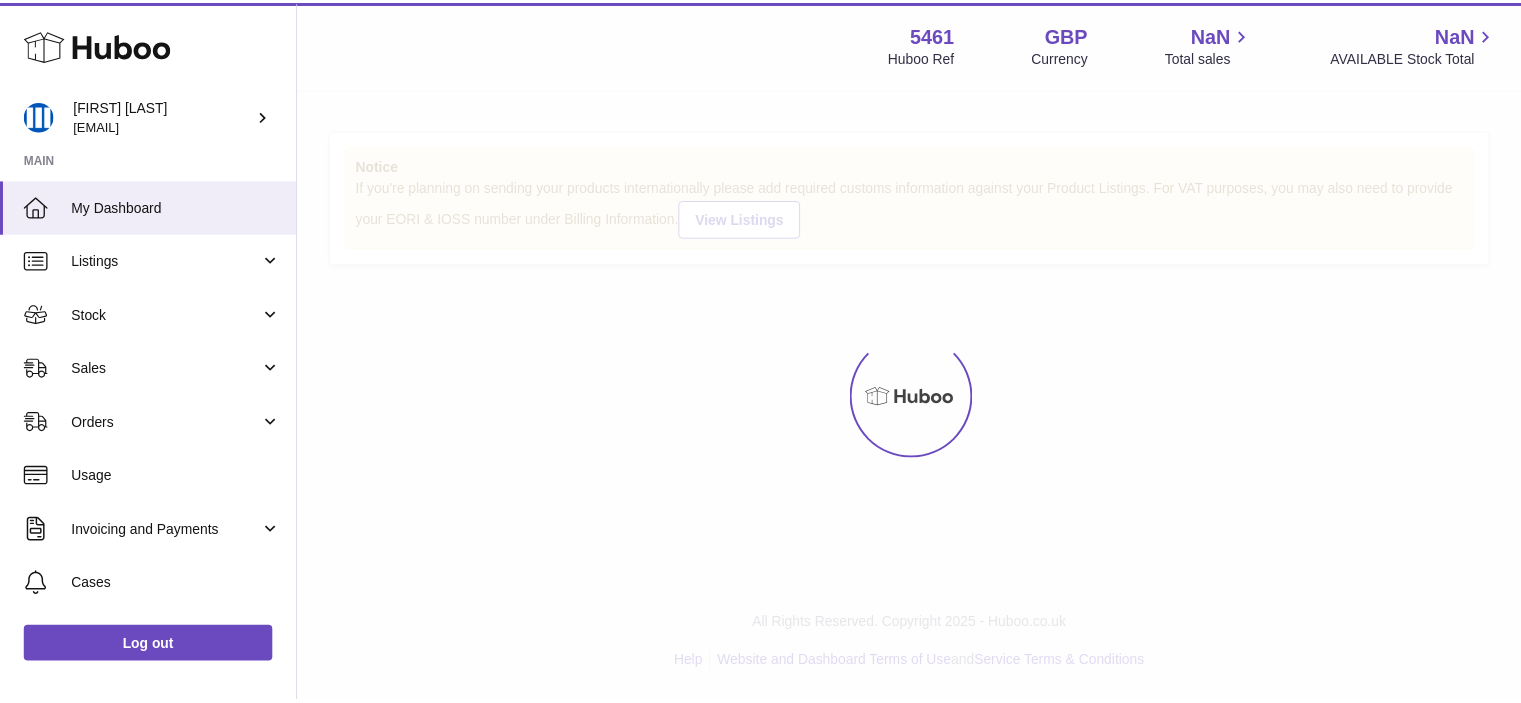 scroll, scrollTop: 0, scrollLeft: 0, axis: both 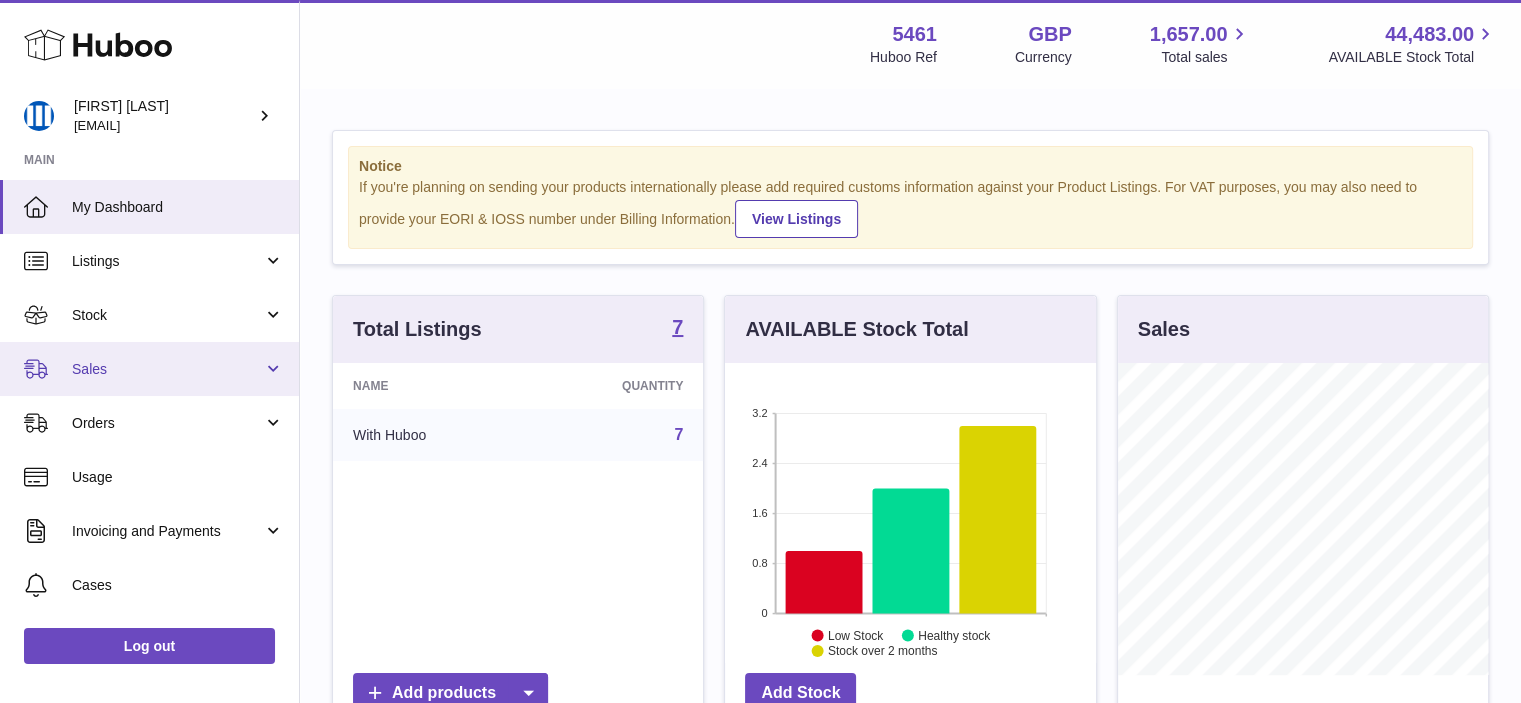 click on "Sales" at bounding box center [167, 369] 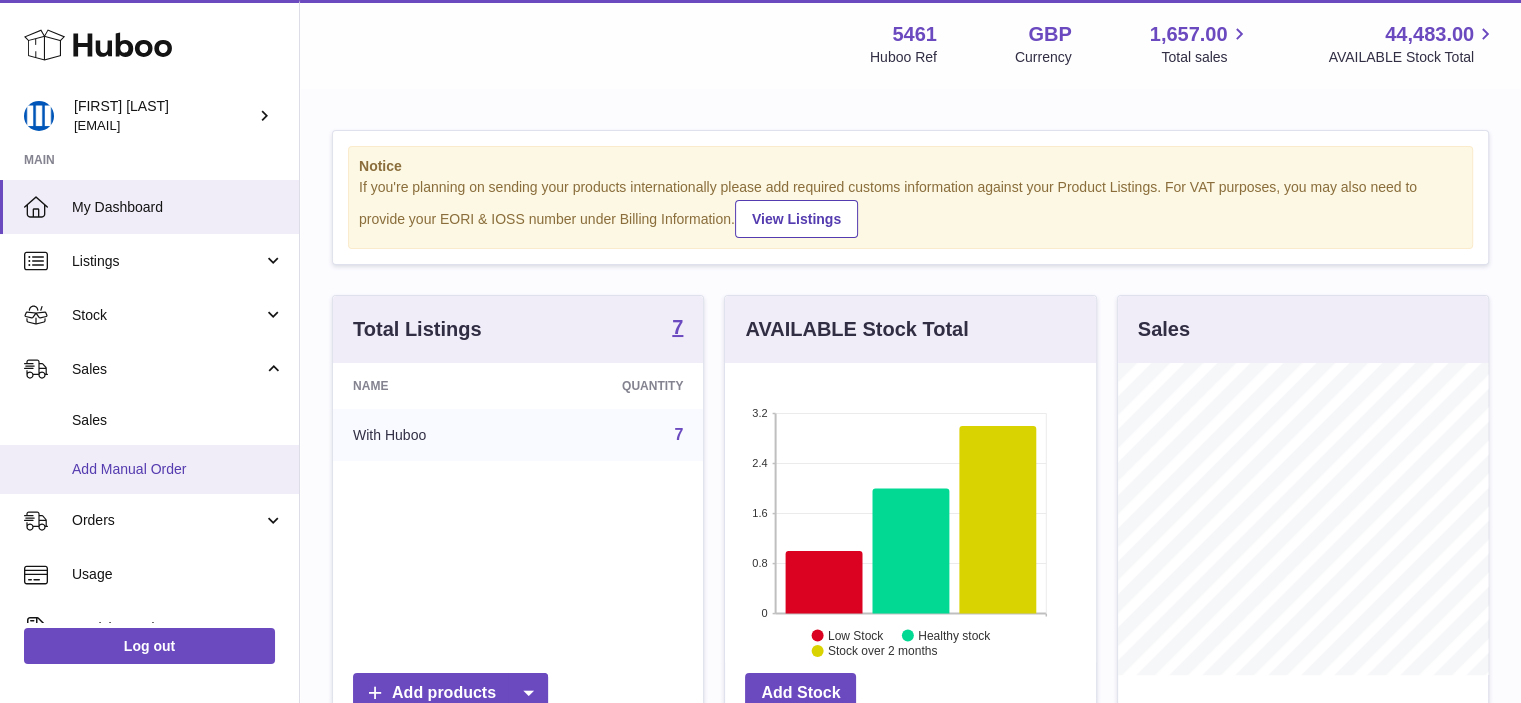 click on "Add Manual Order" at bounding box center [178, 469] 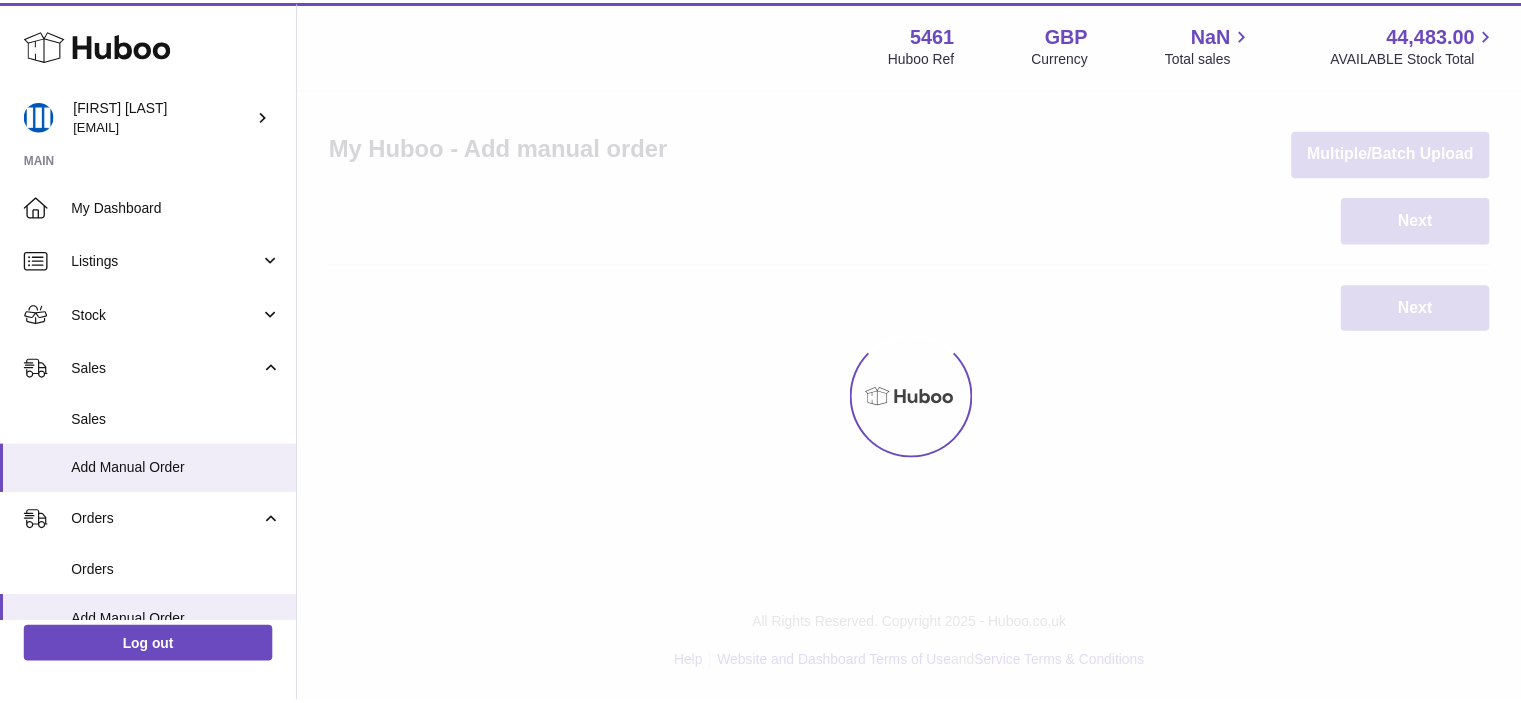 scroll, scrollTop: 0, scrollLeft: 0, axis: both 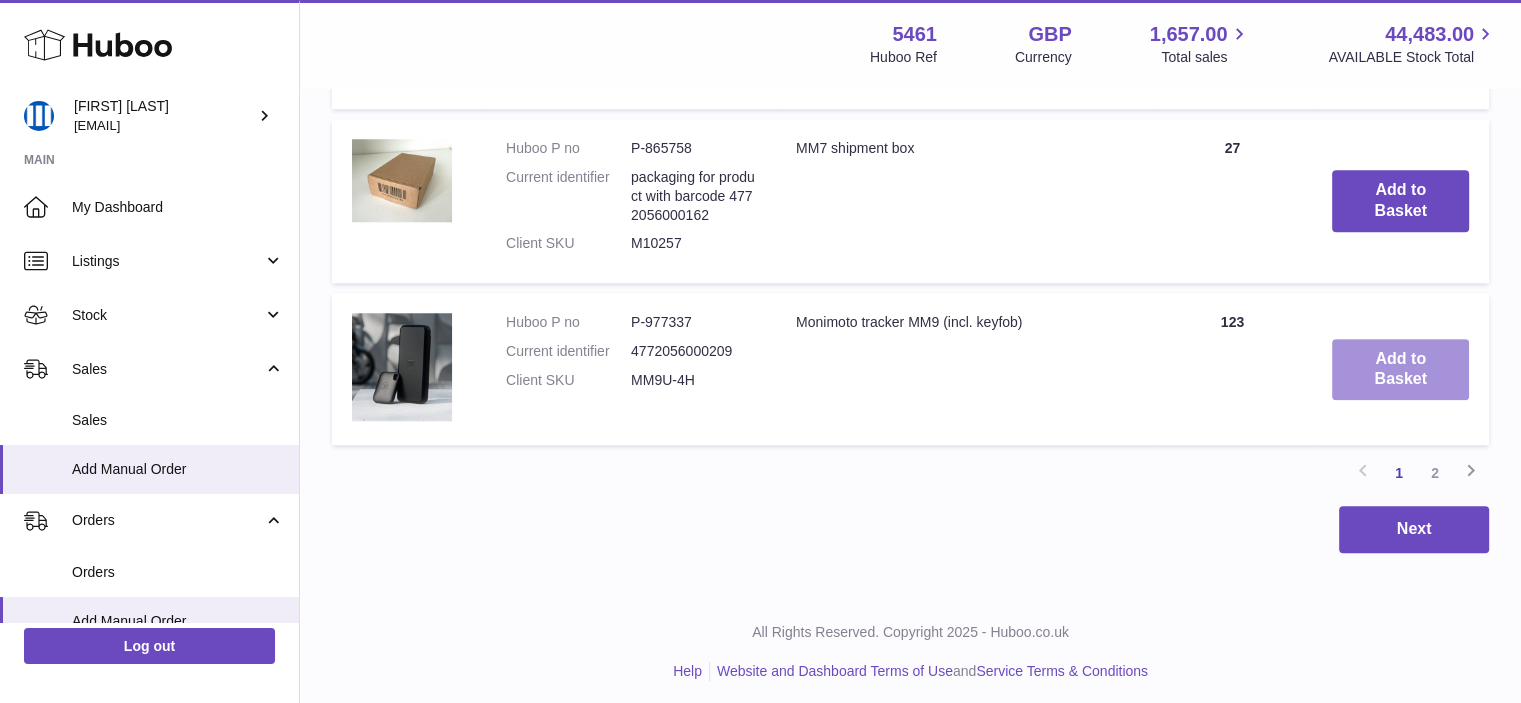 click on "Add to Basket" at bounding box center (1400, 370) 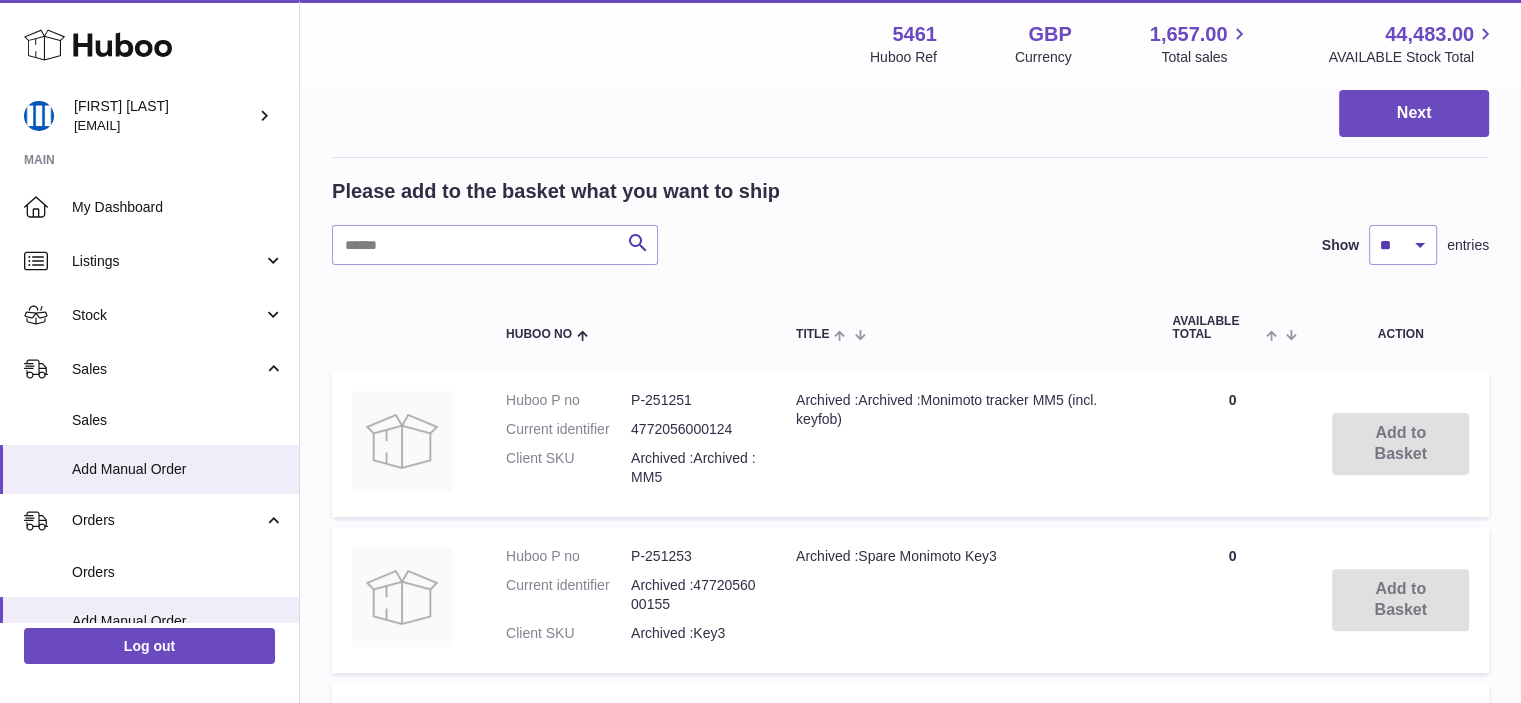 scroll, scrollTop: 72, scrollLeft: 0, axis: vertical 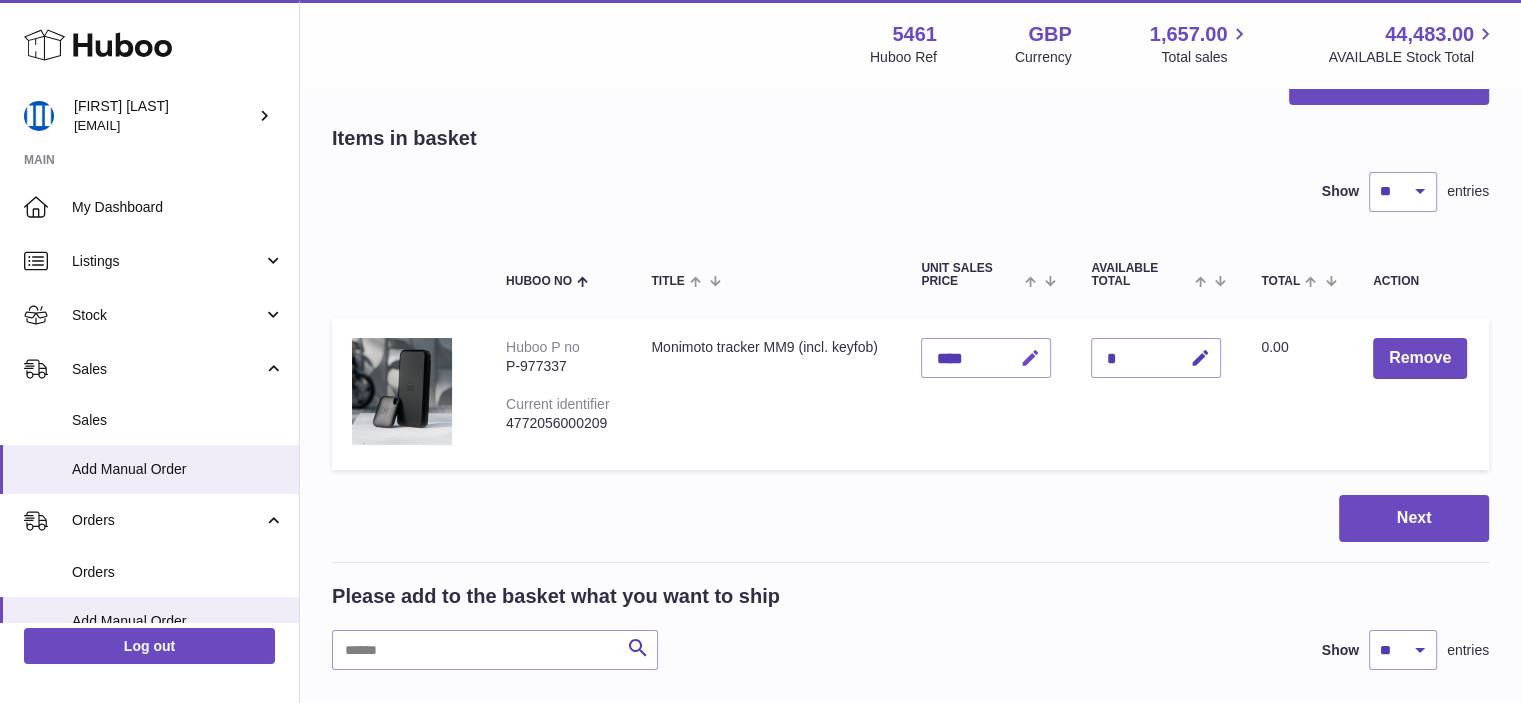 click at bounding box center [1030, 358] 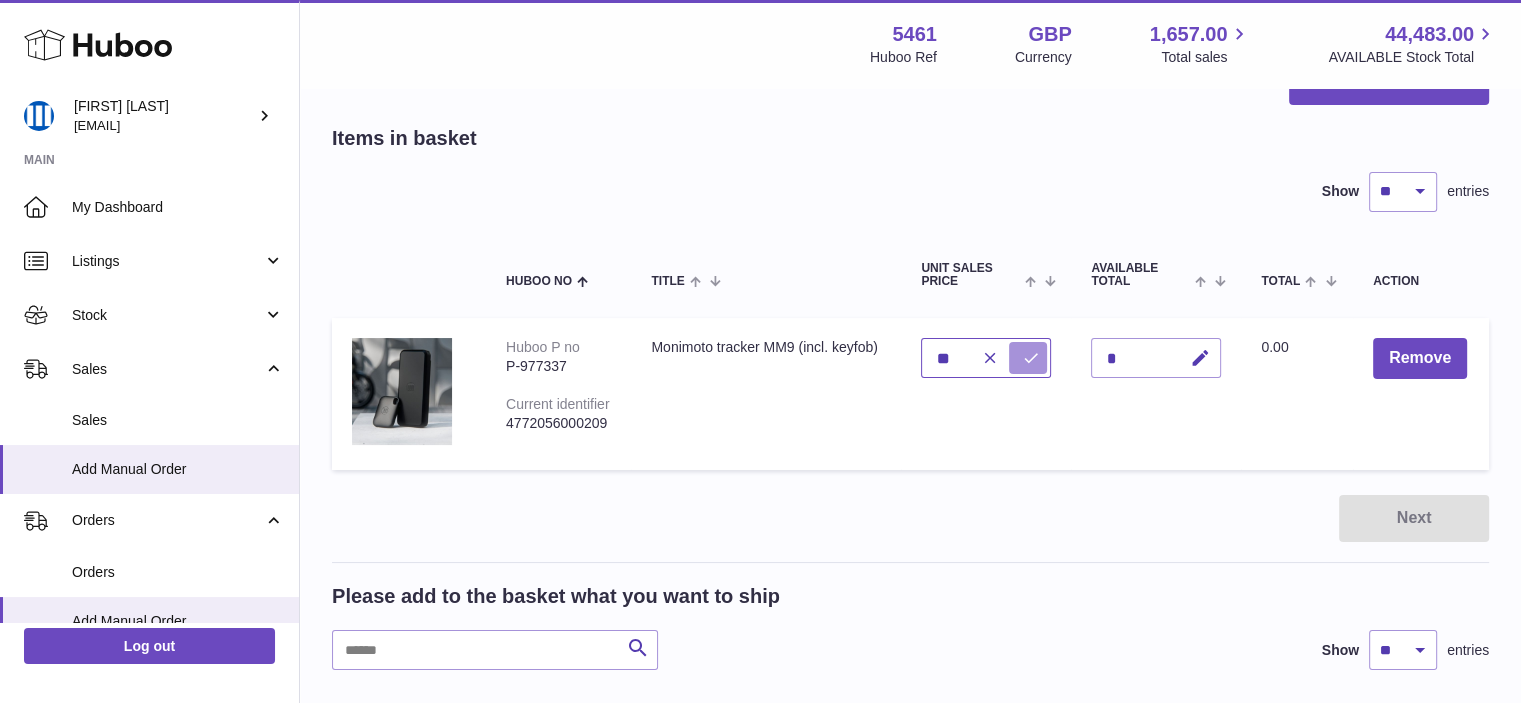 type on "*" 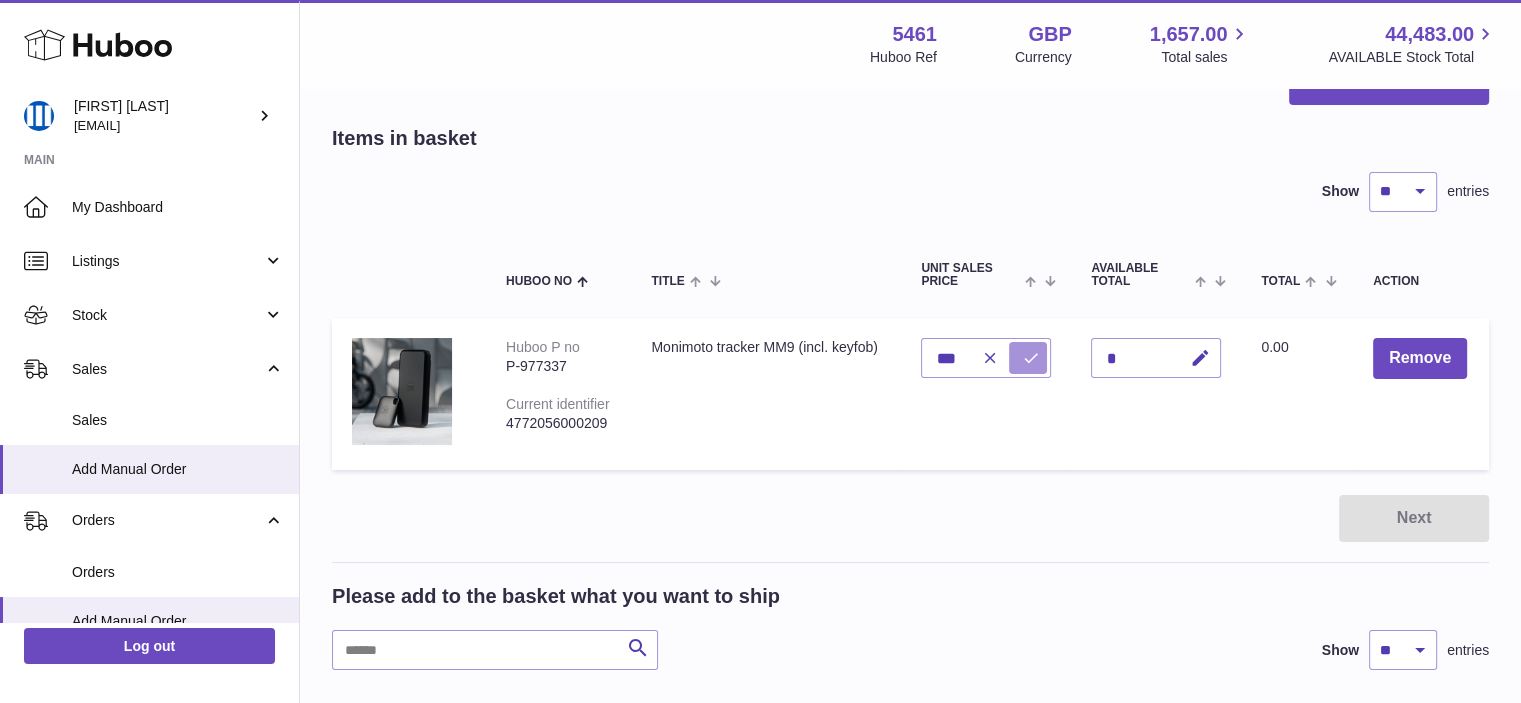 click at bounding box center [1028, 358] 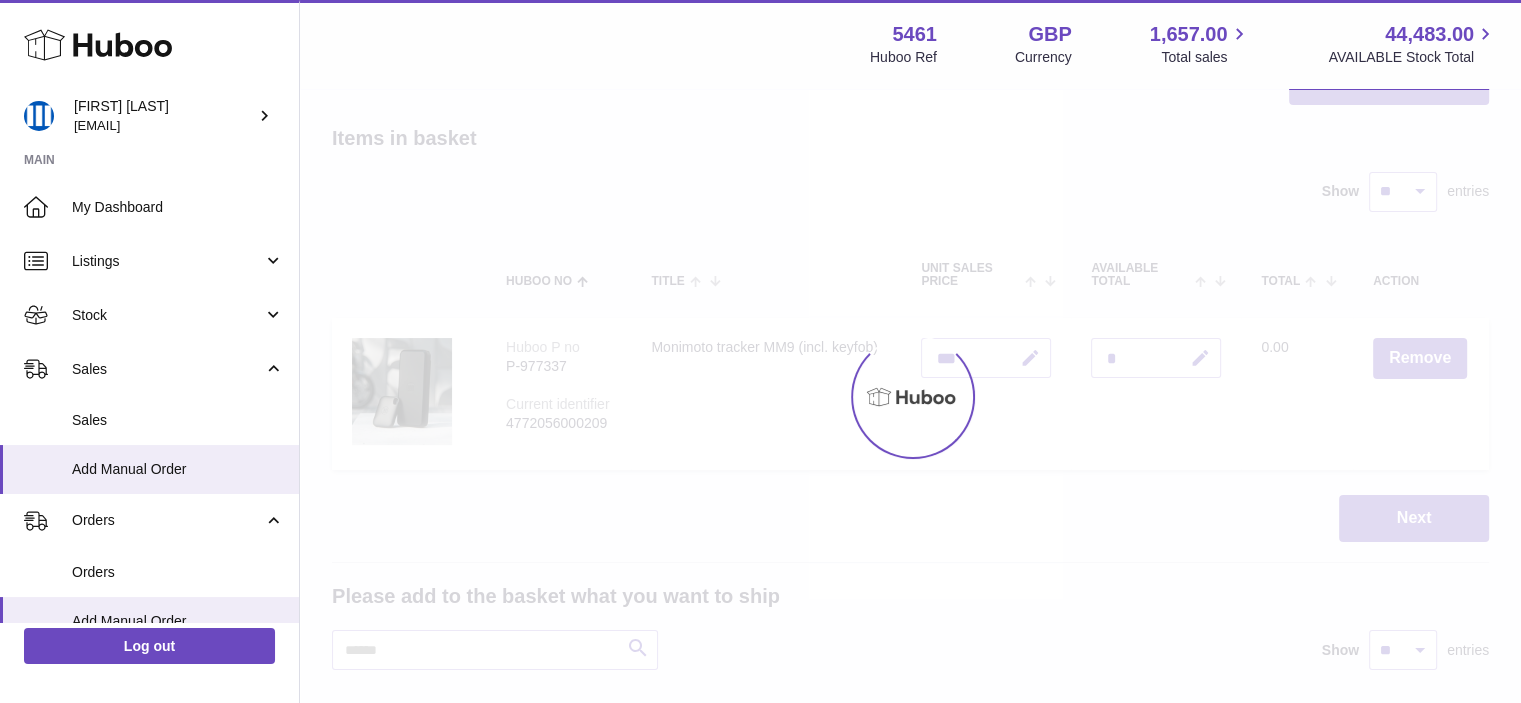 type on "******" 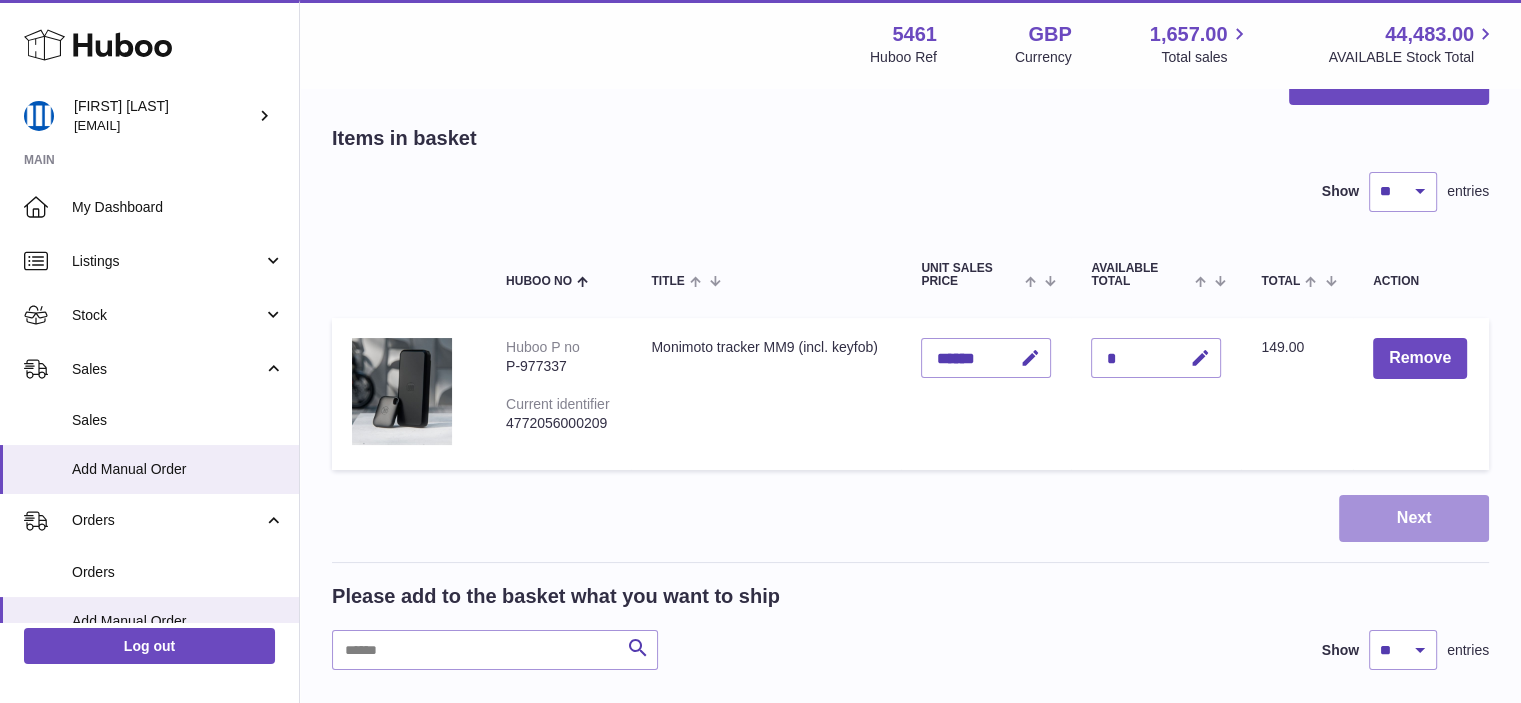 click on "Next" at bounding box center [1414, 518] 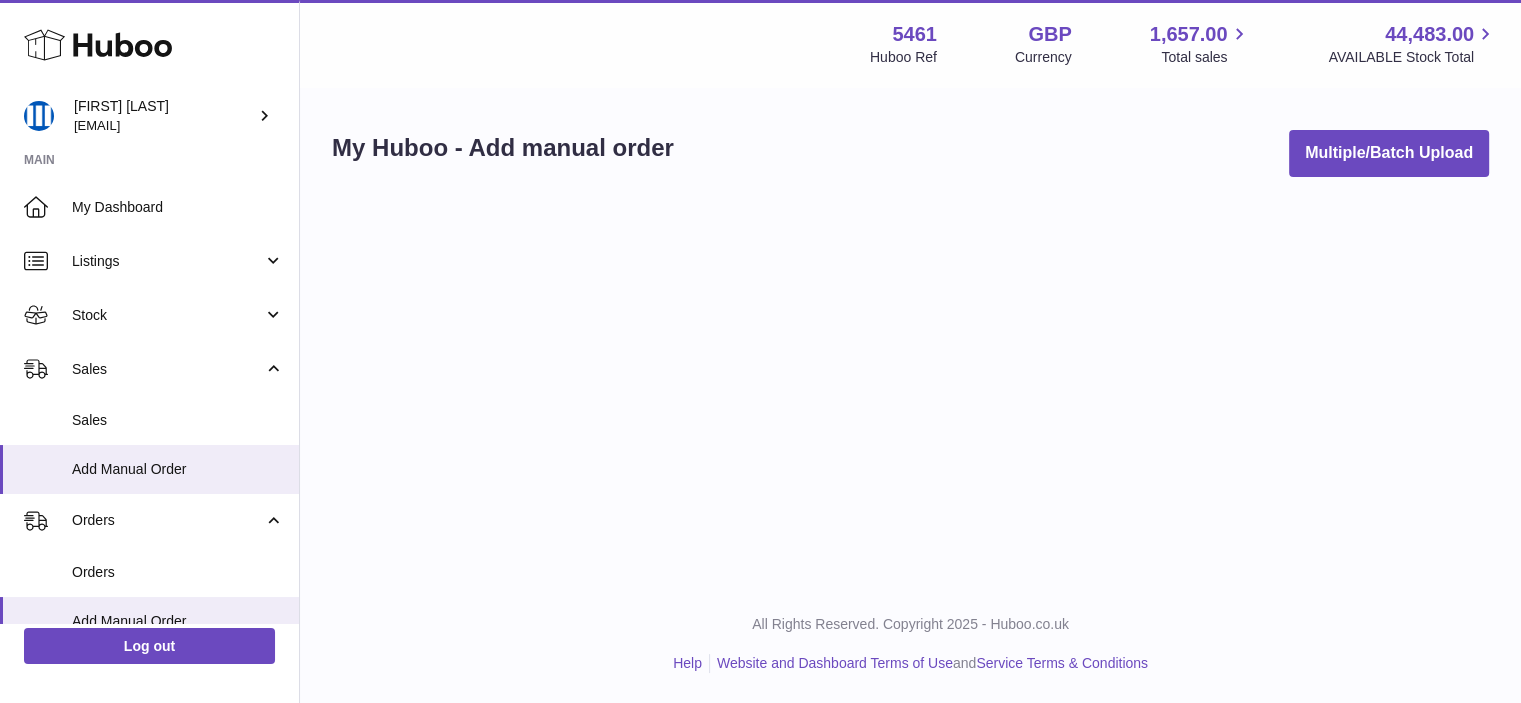 scroll, scrollTop: 0, scrollLeft: 0, axis: both 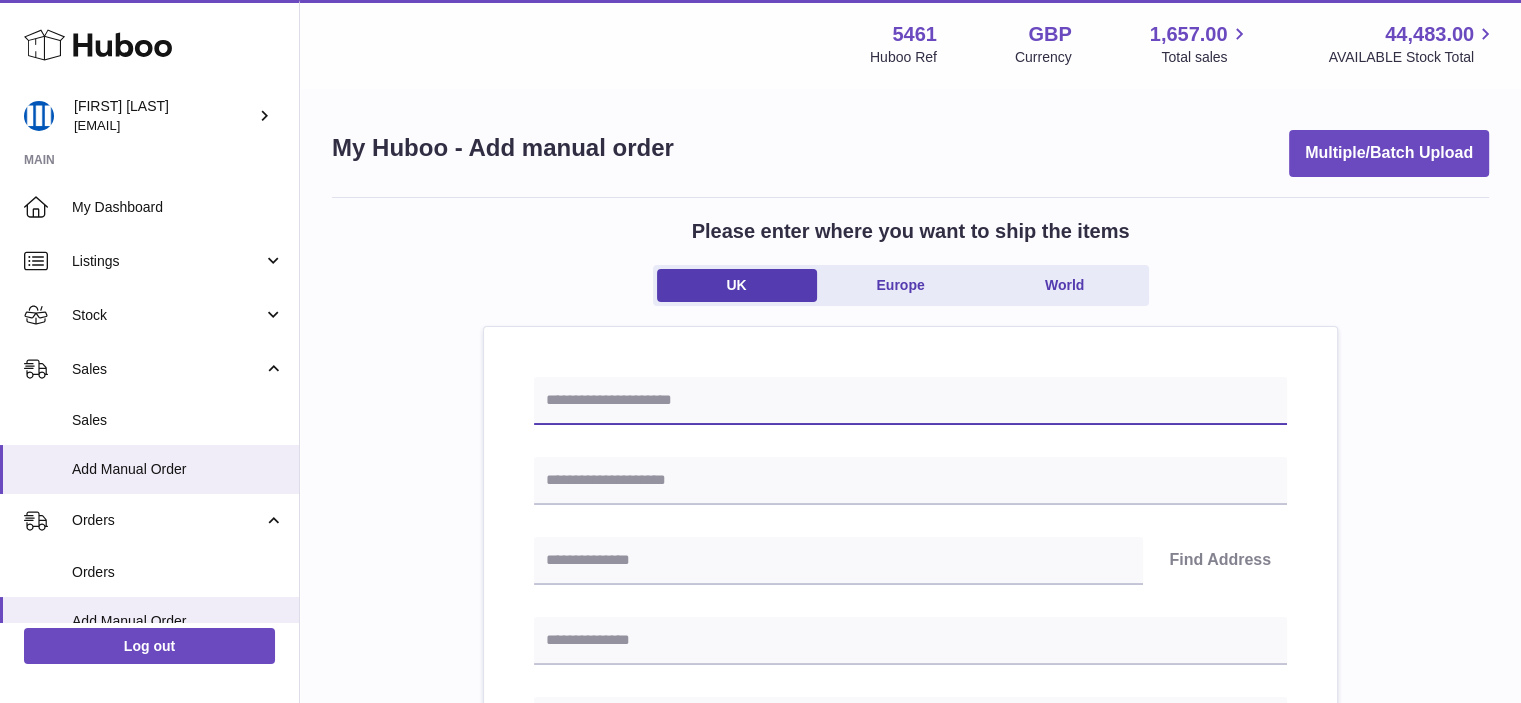 click at bounding box center [910, 401] 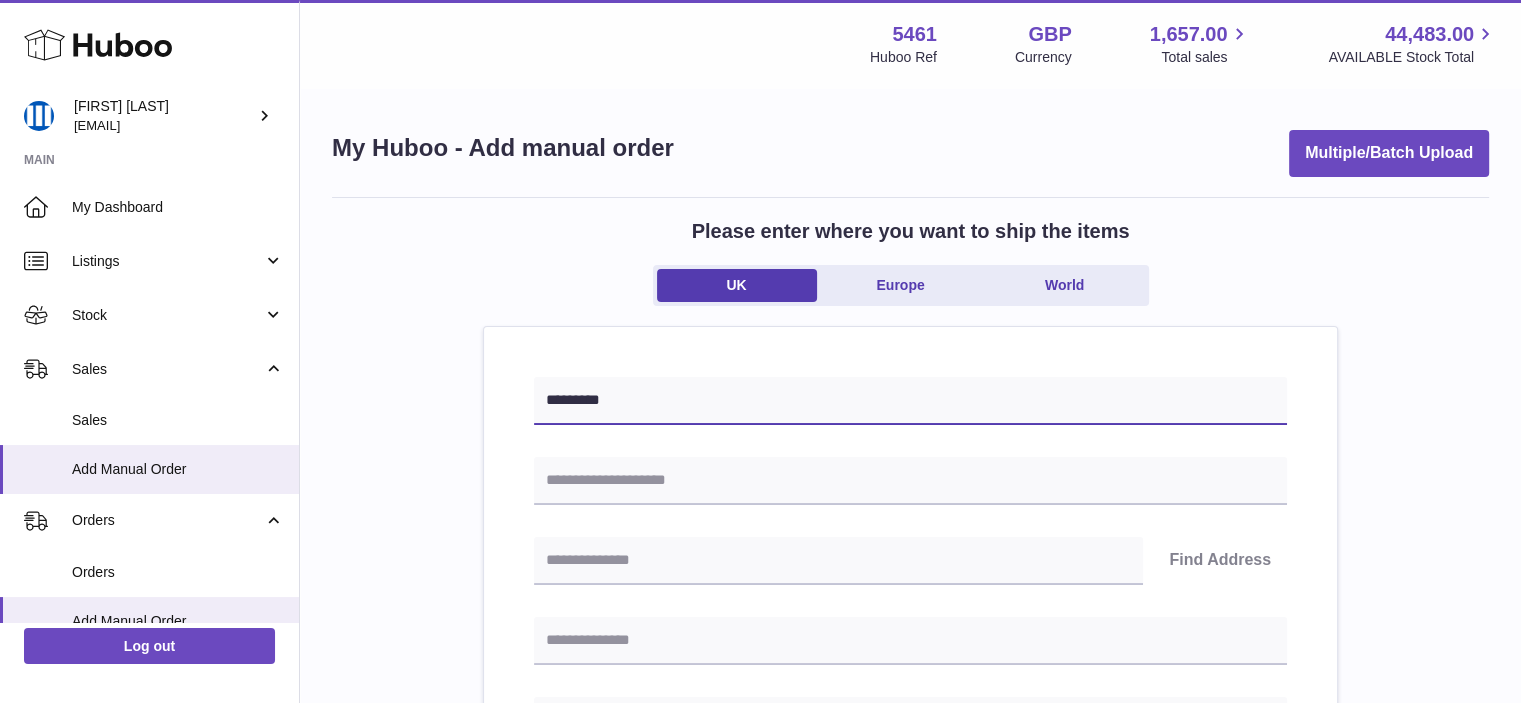 type on "*********" 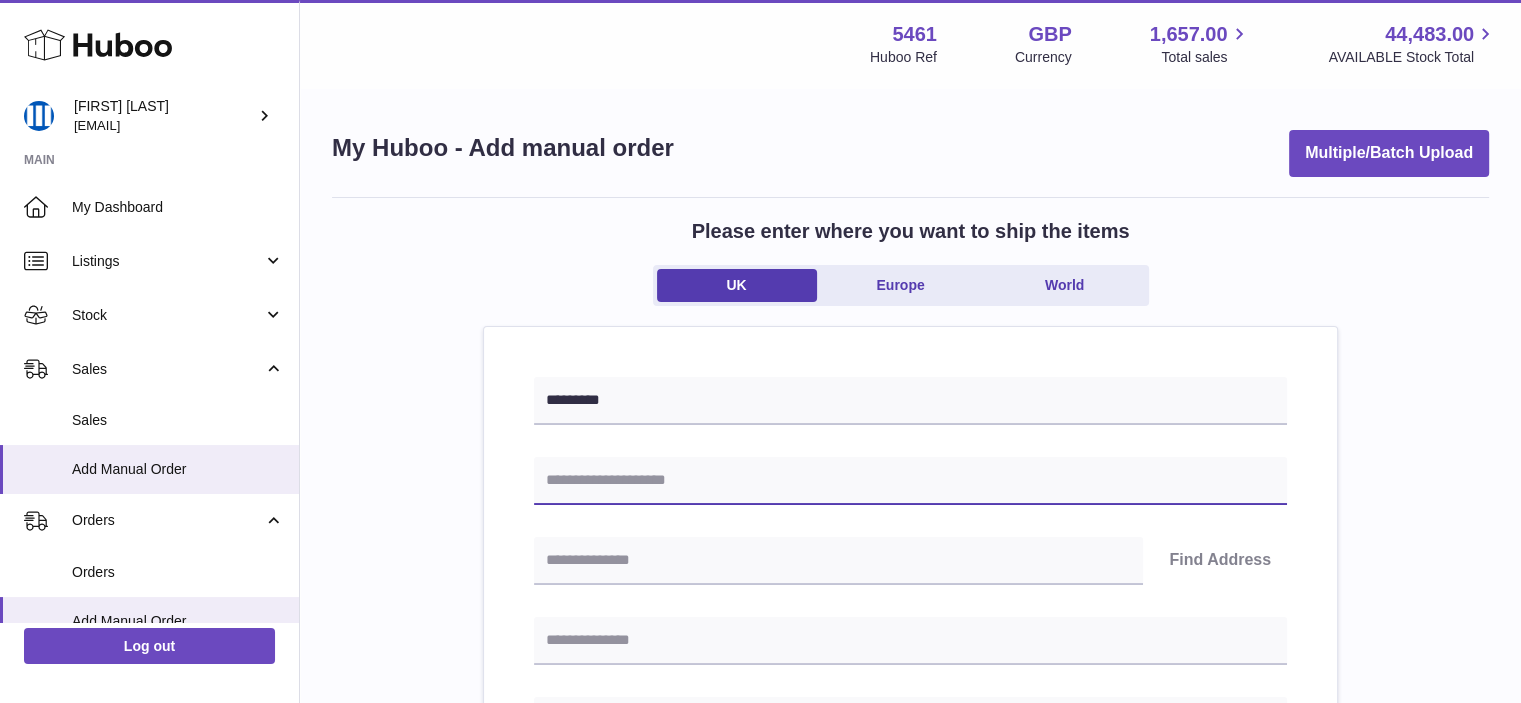 click at bounding box center [910, 481] 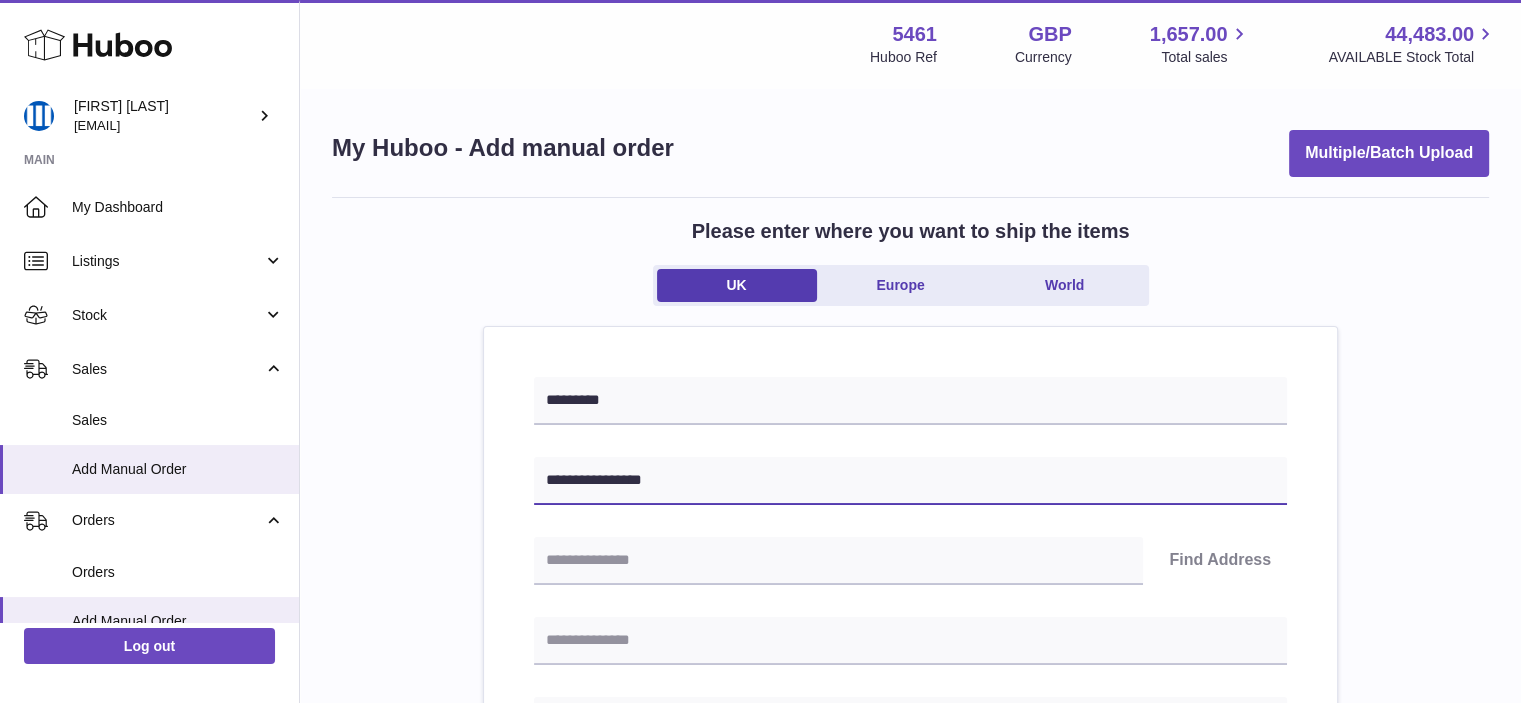 click on "**********" at bounding box center (910, 481) 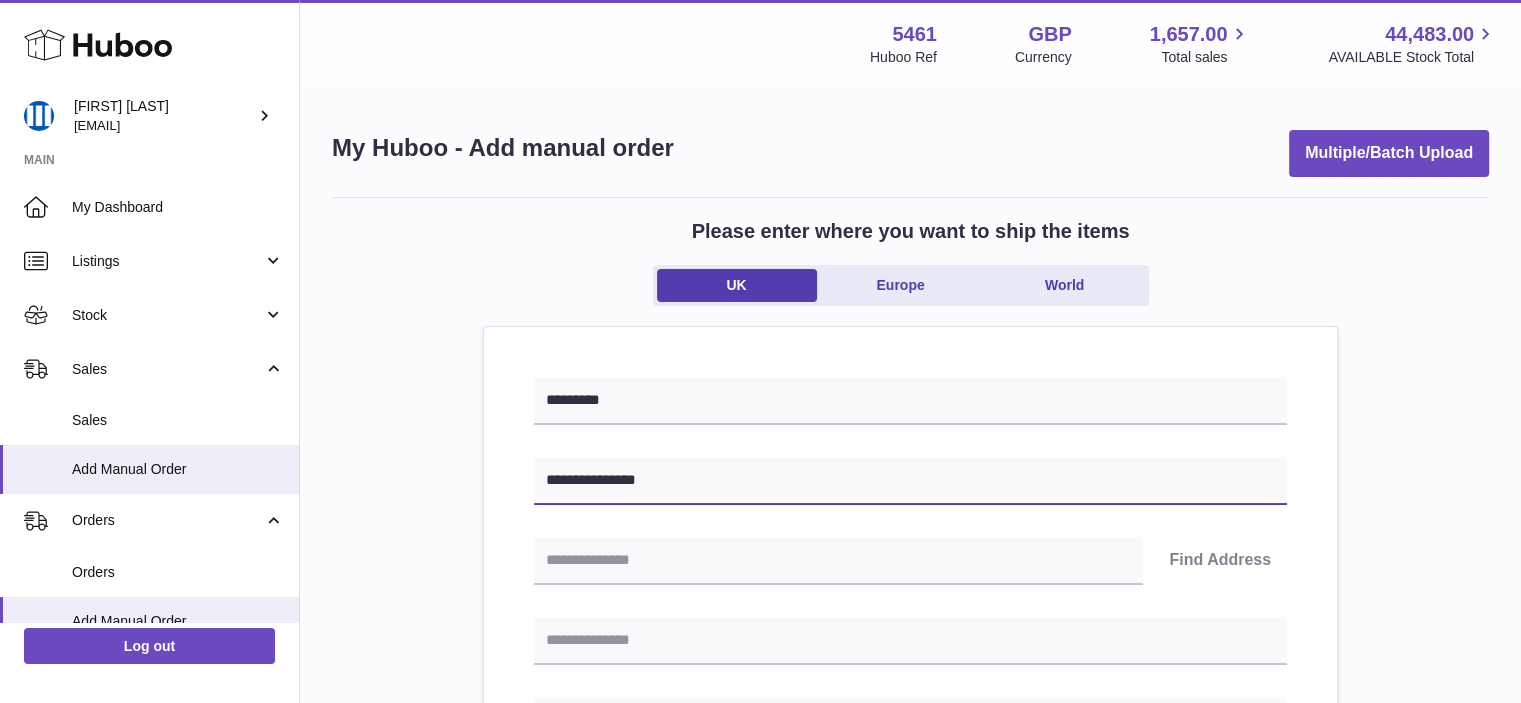 type on "**********" 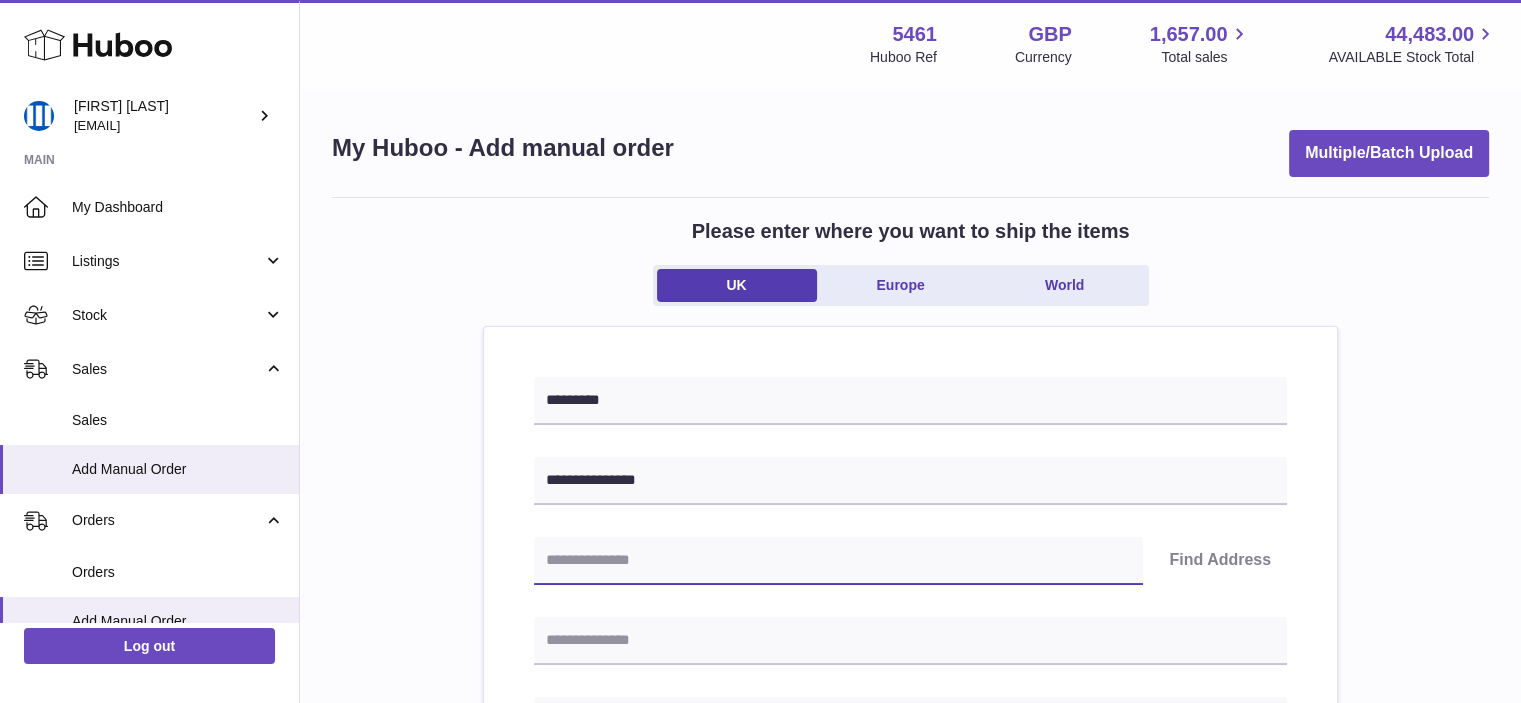 click at bounding box center (838, 561) 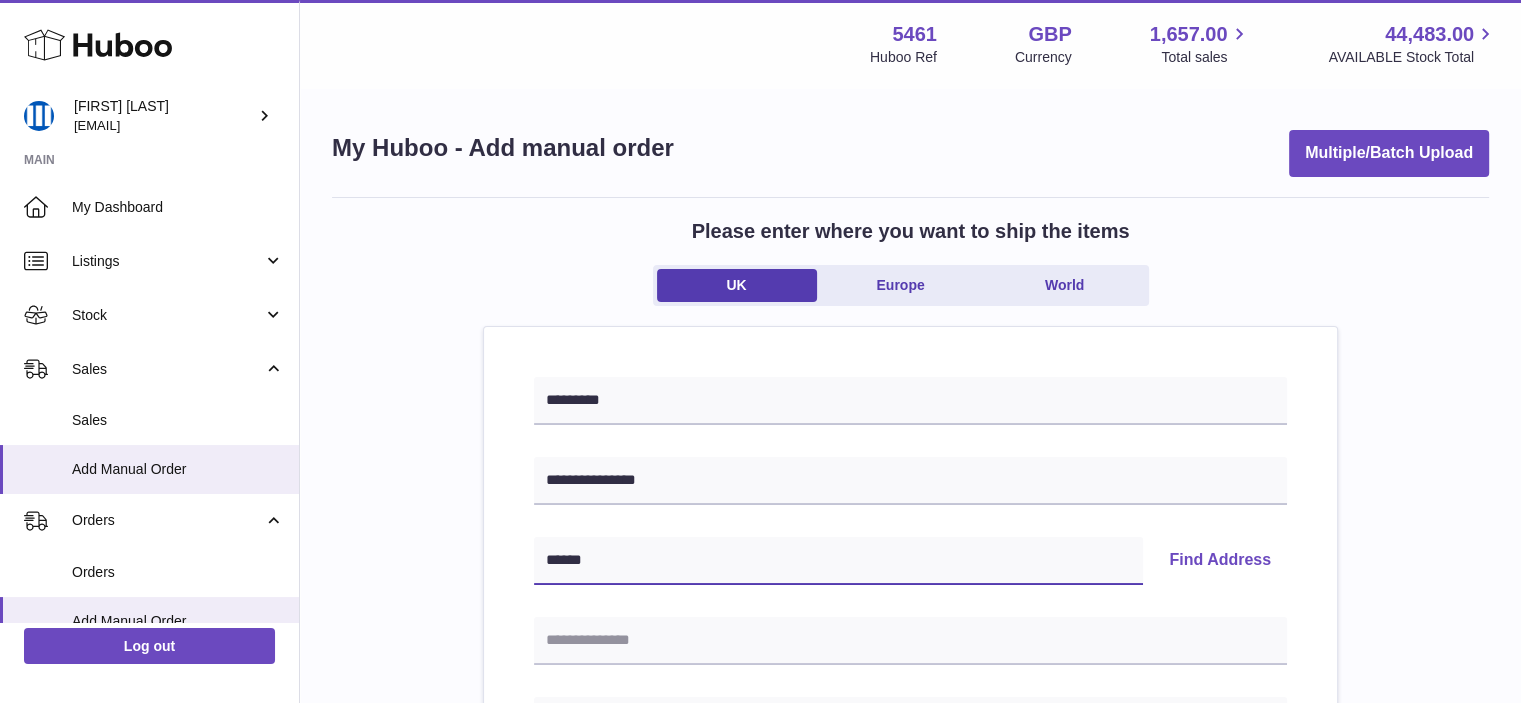 type on "******" 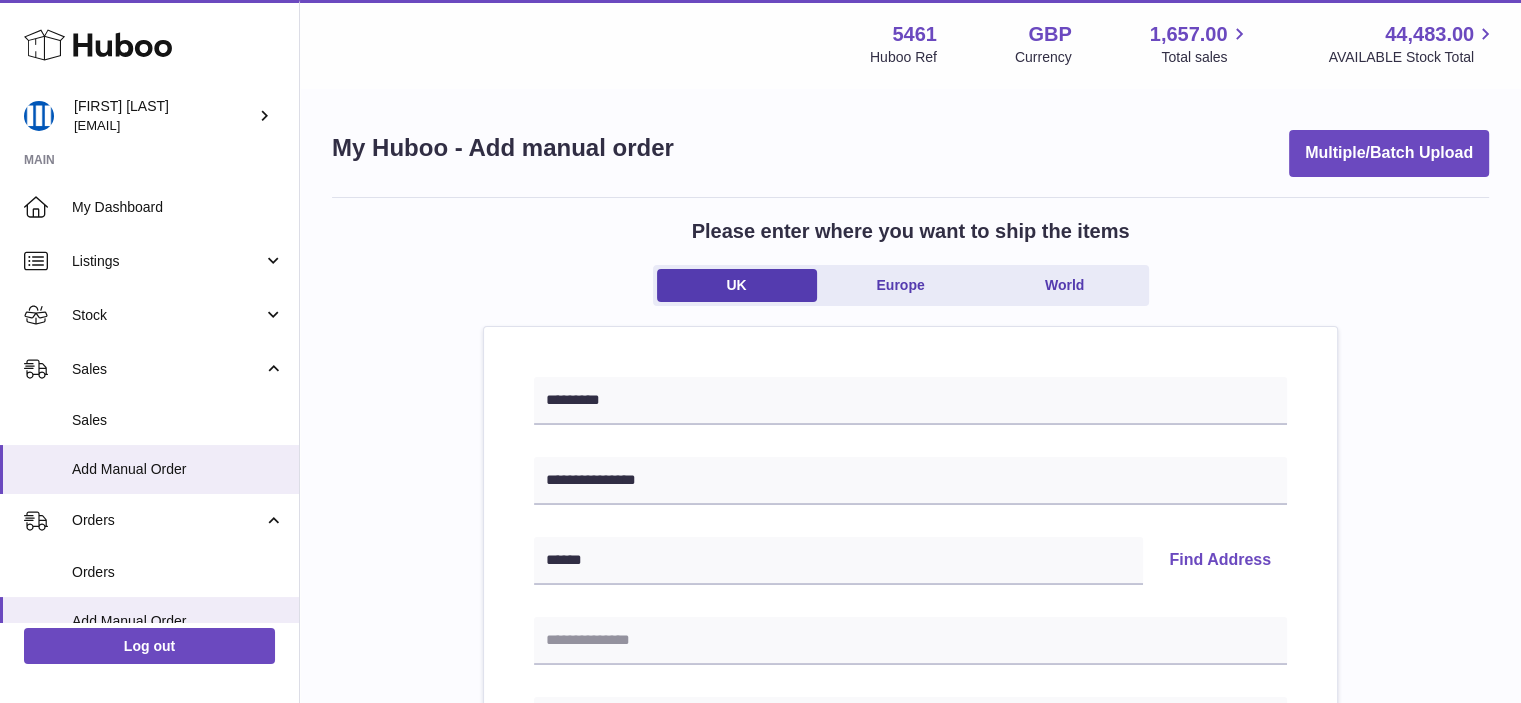 click on "Find Address" at bounding box center [1220, 561] 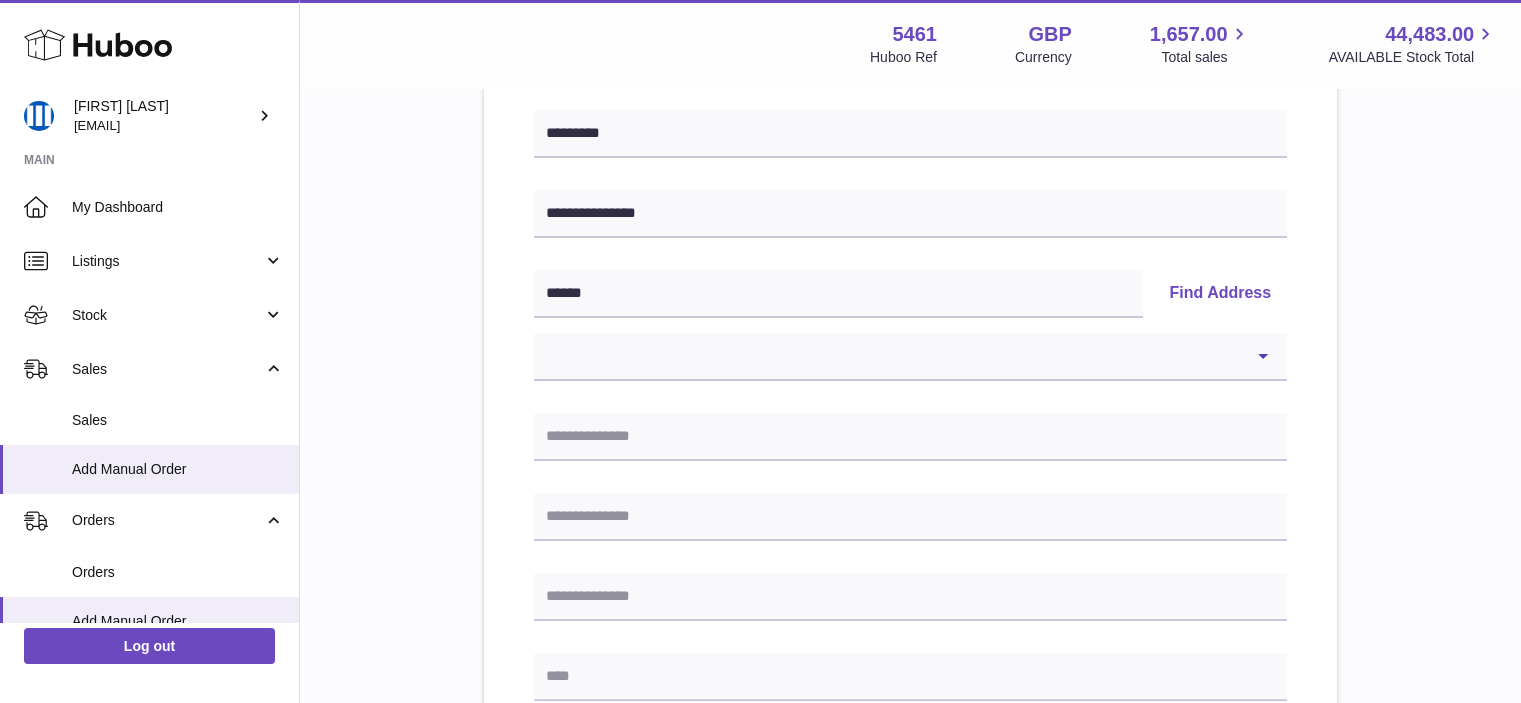 scroll, scrollTop: 300, scrollLeft: 0, axis: vertical 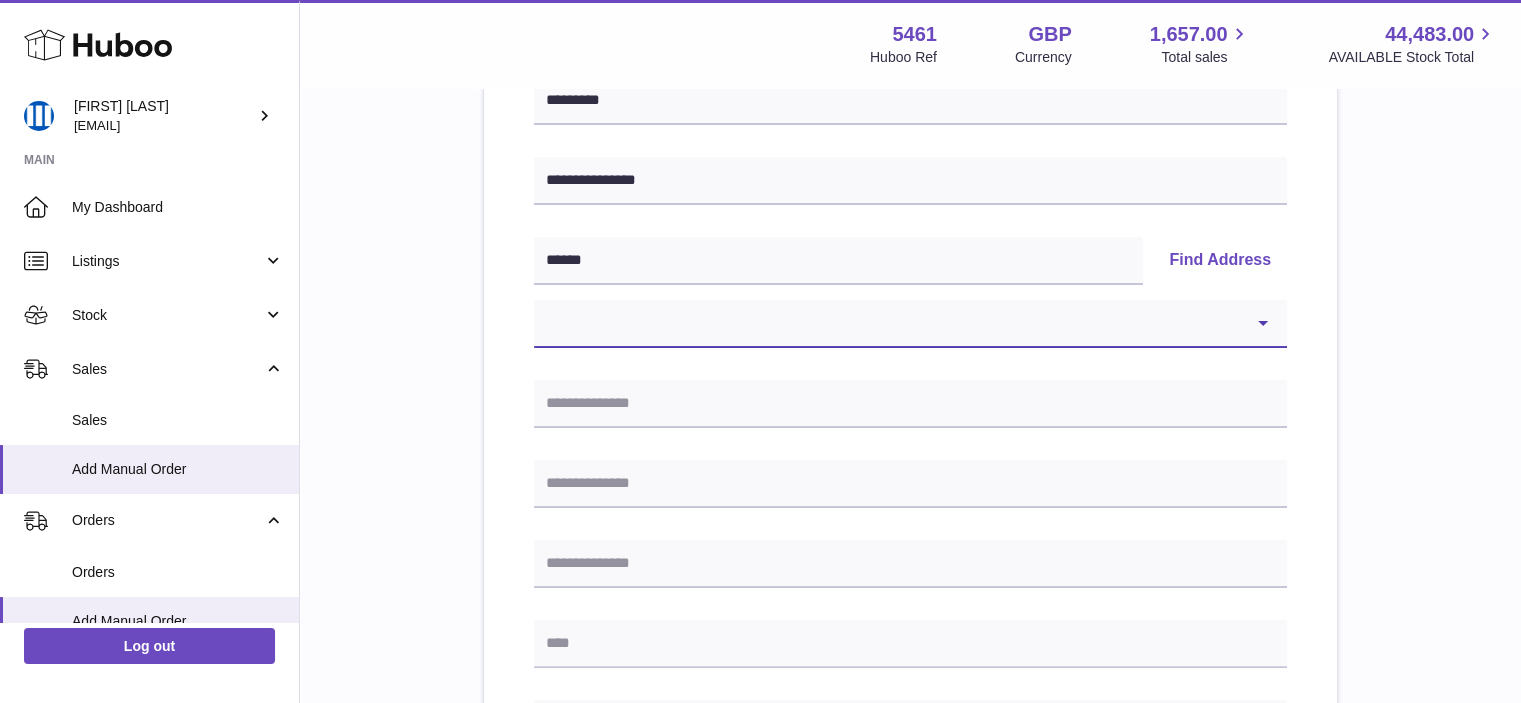 click on "**********" at bounding box center [910, 324] 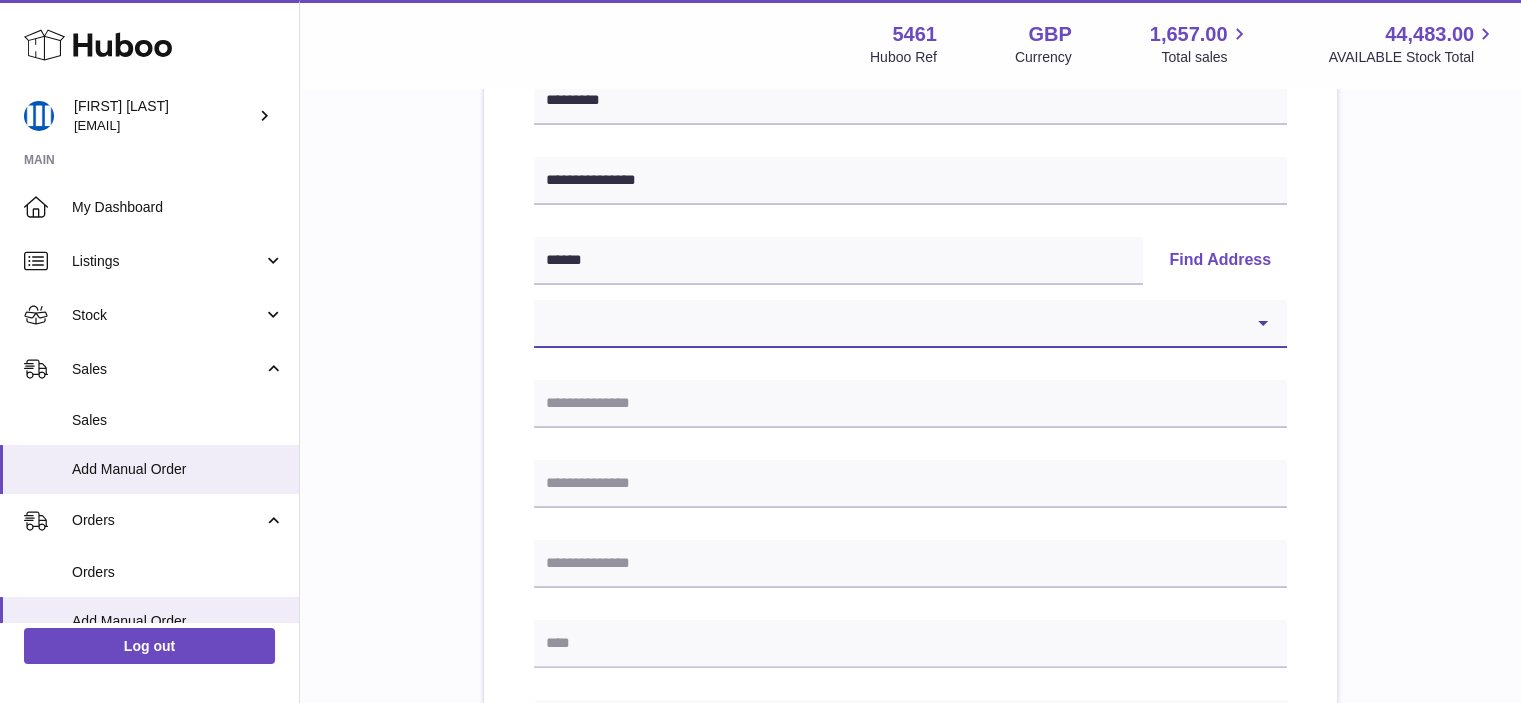 select on "*" 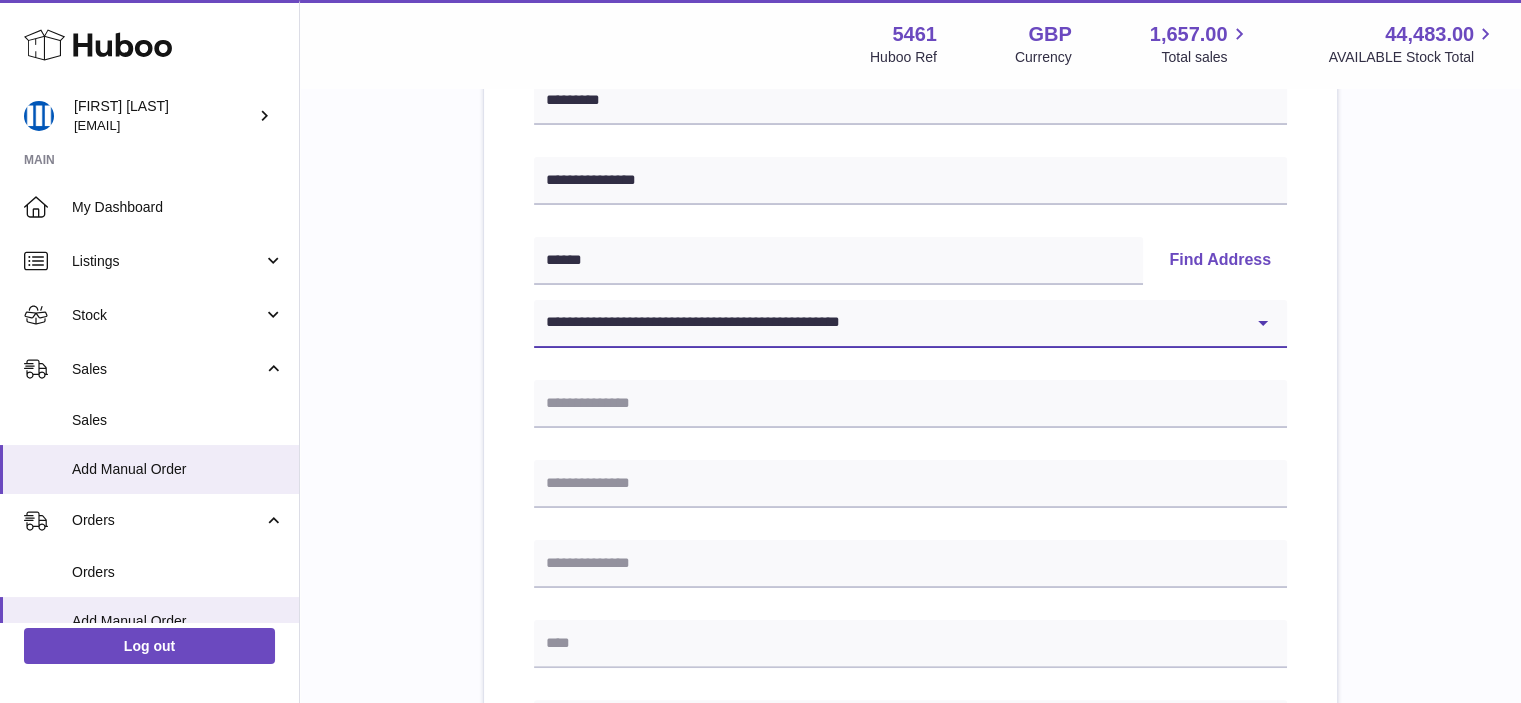 click on "**********" at bounding box center [910, 324] 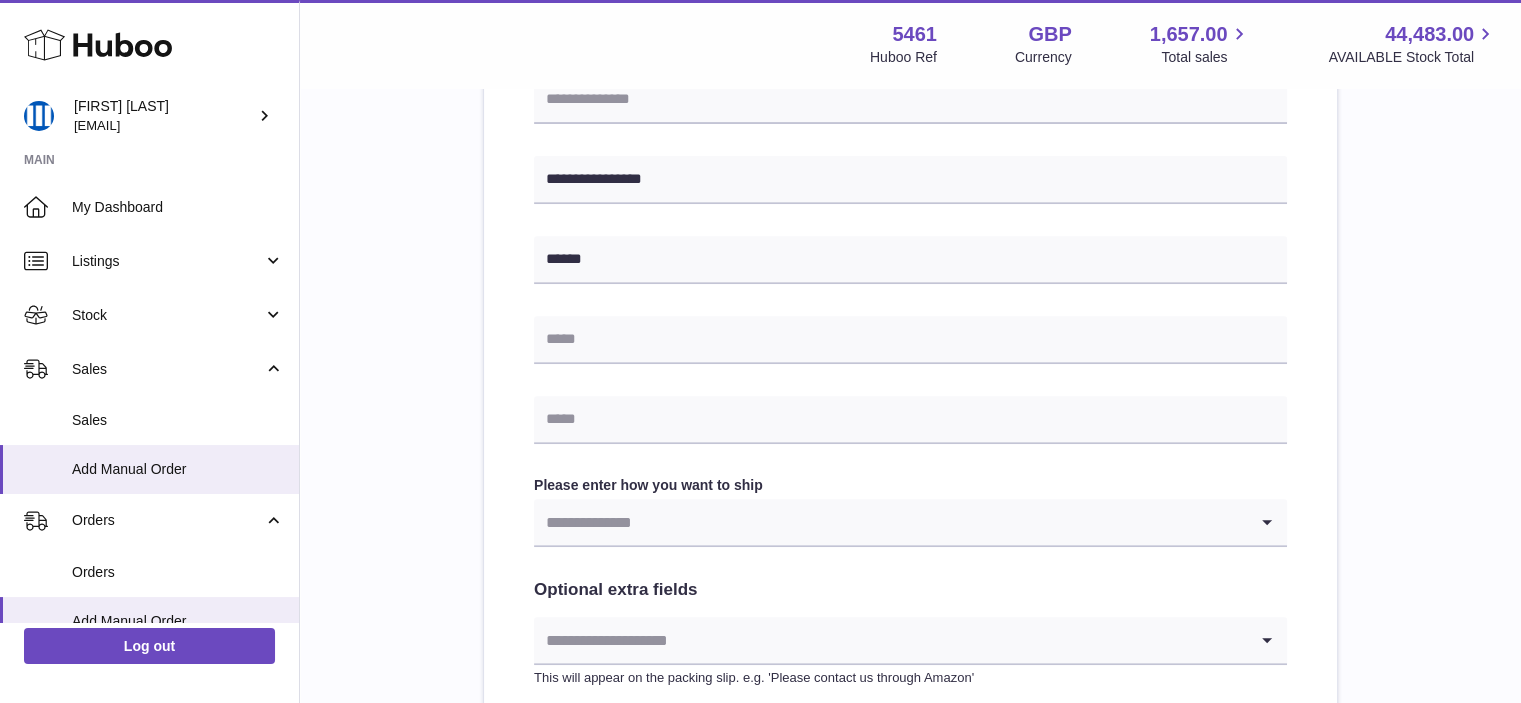scroll, scrollTop: 800, scrollLeft: 0, axis: vertical 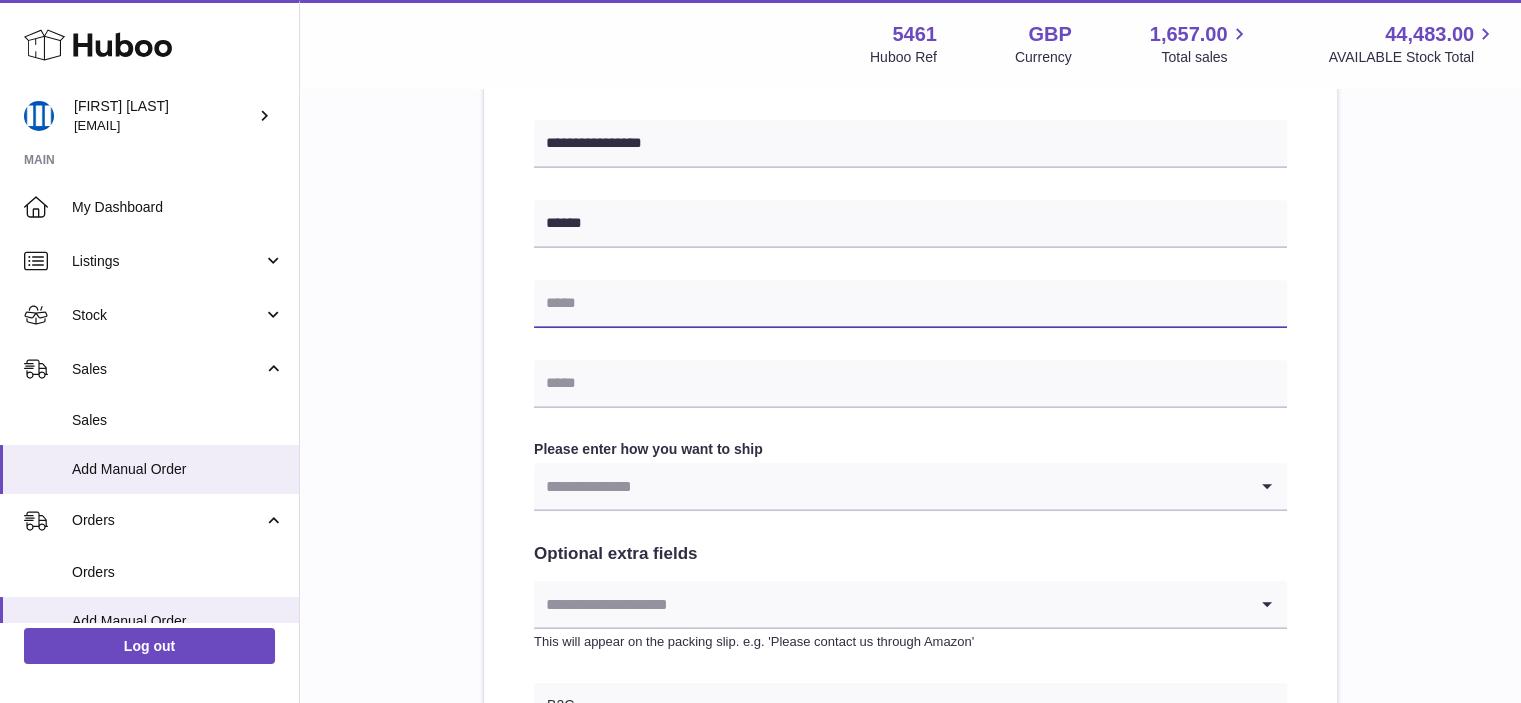 click at bounding box center [910, 304] 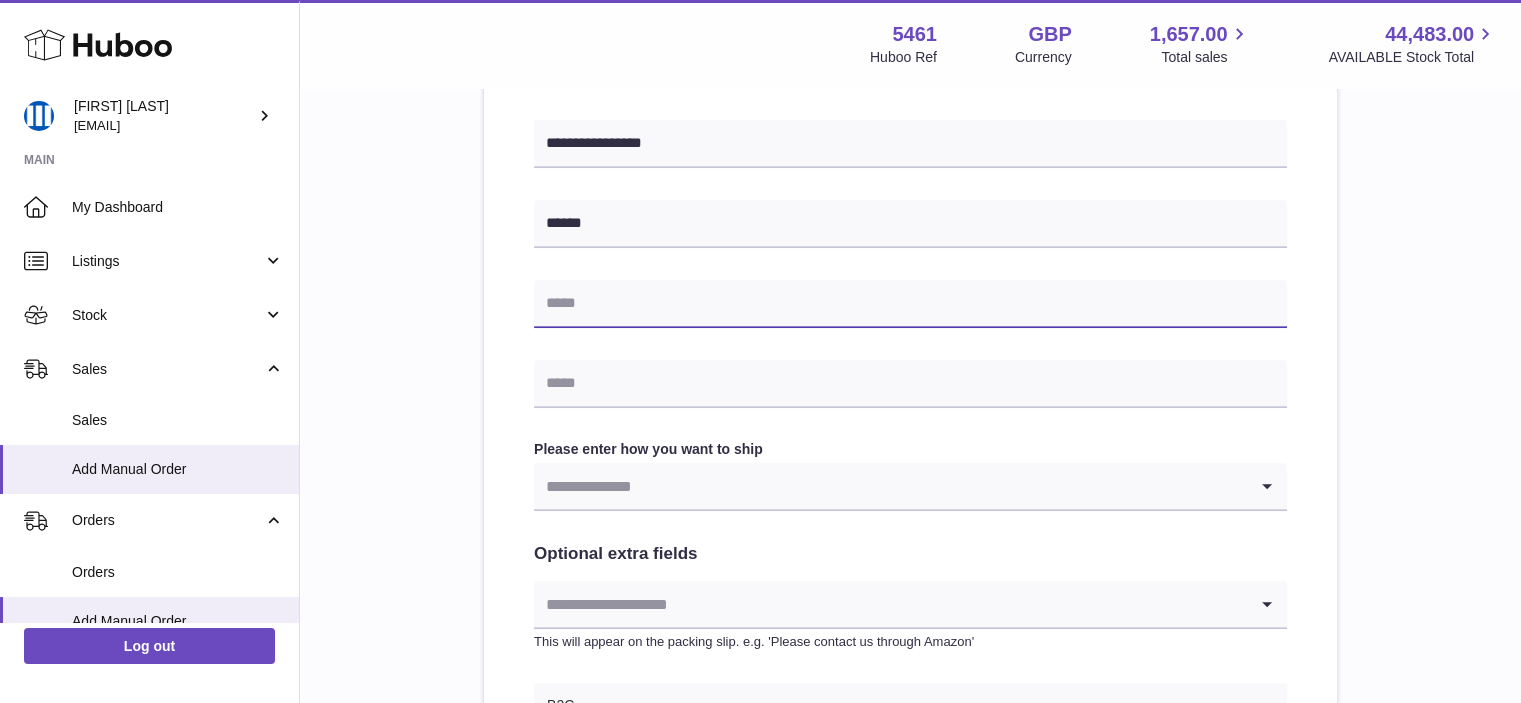 paste on "**********" 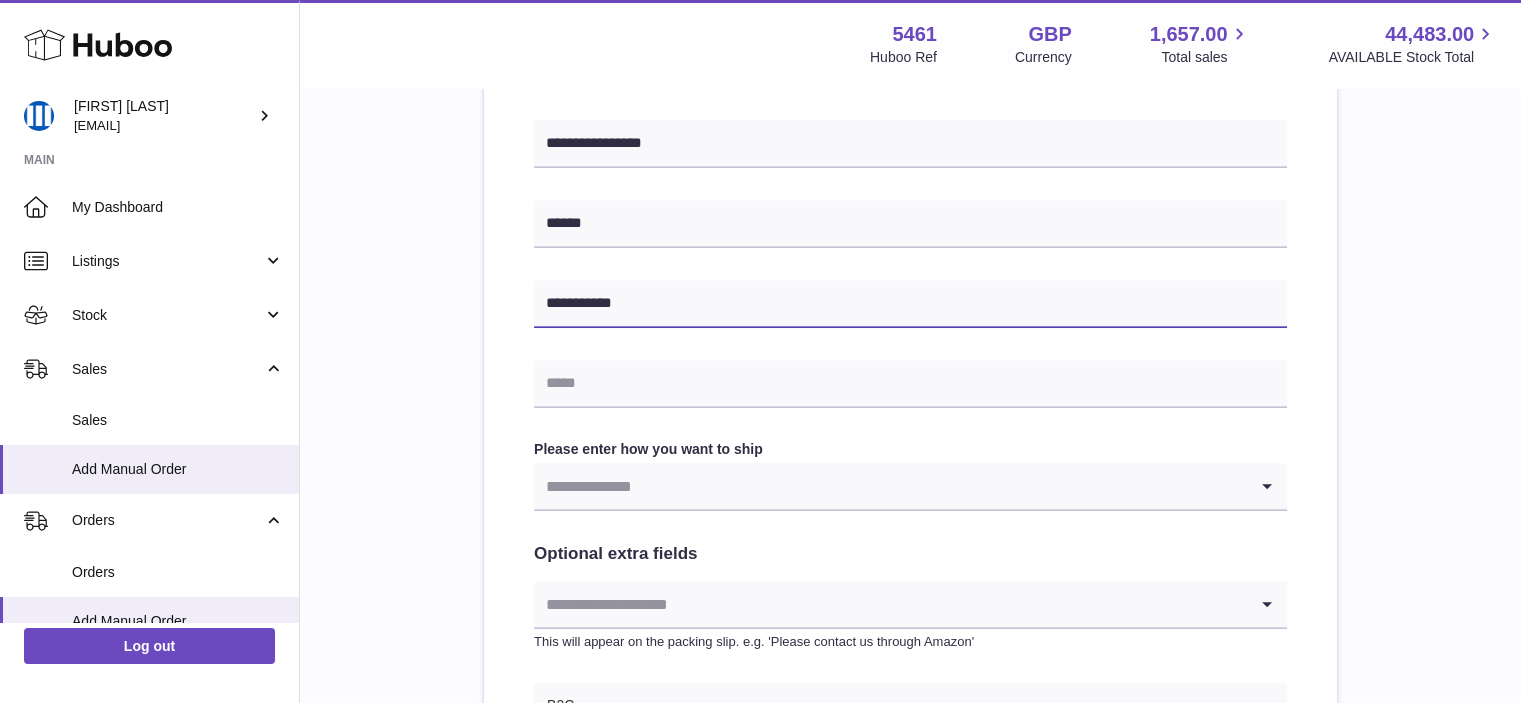 type on "**********" 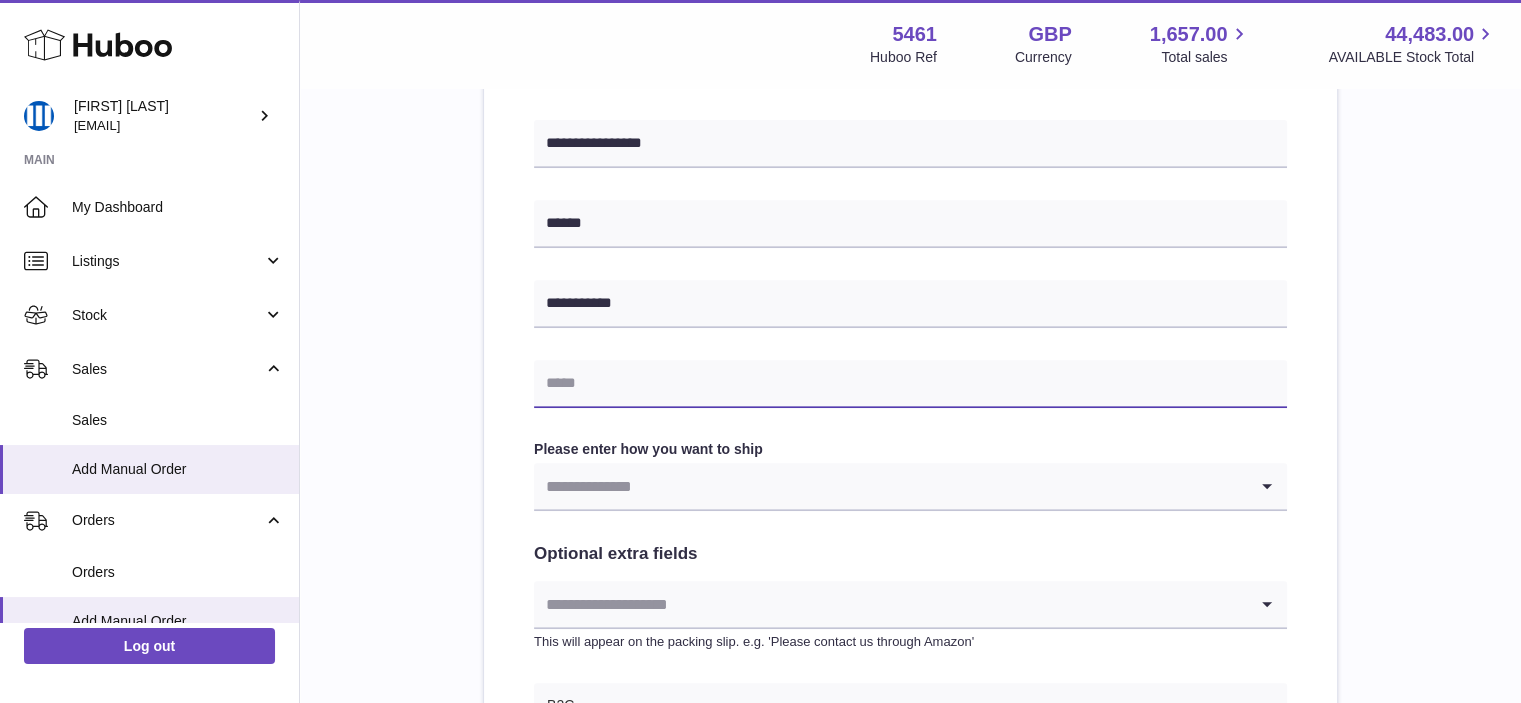 click at bounding box center [910, 384] 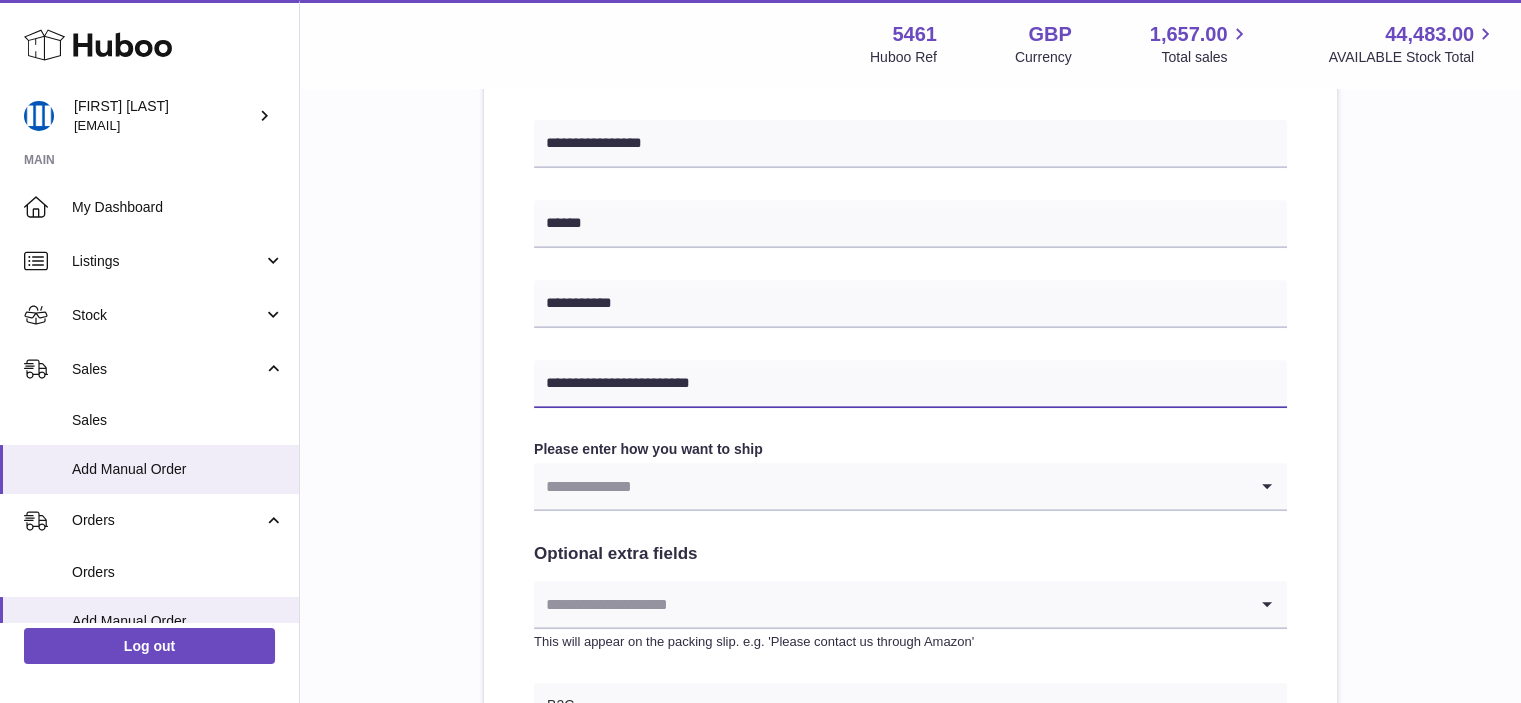 type on "**********" 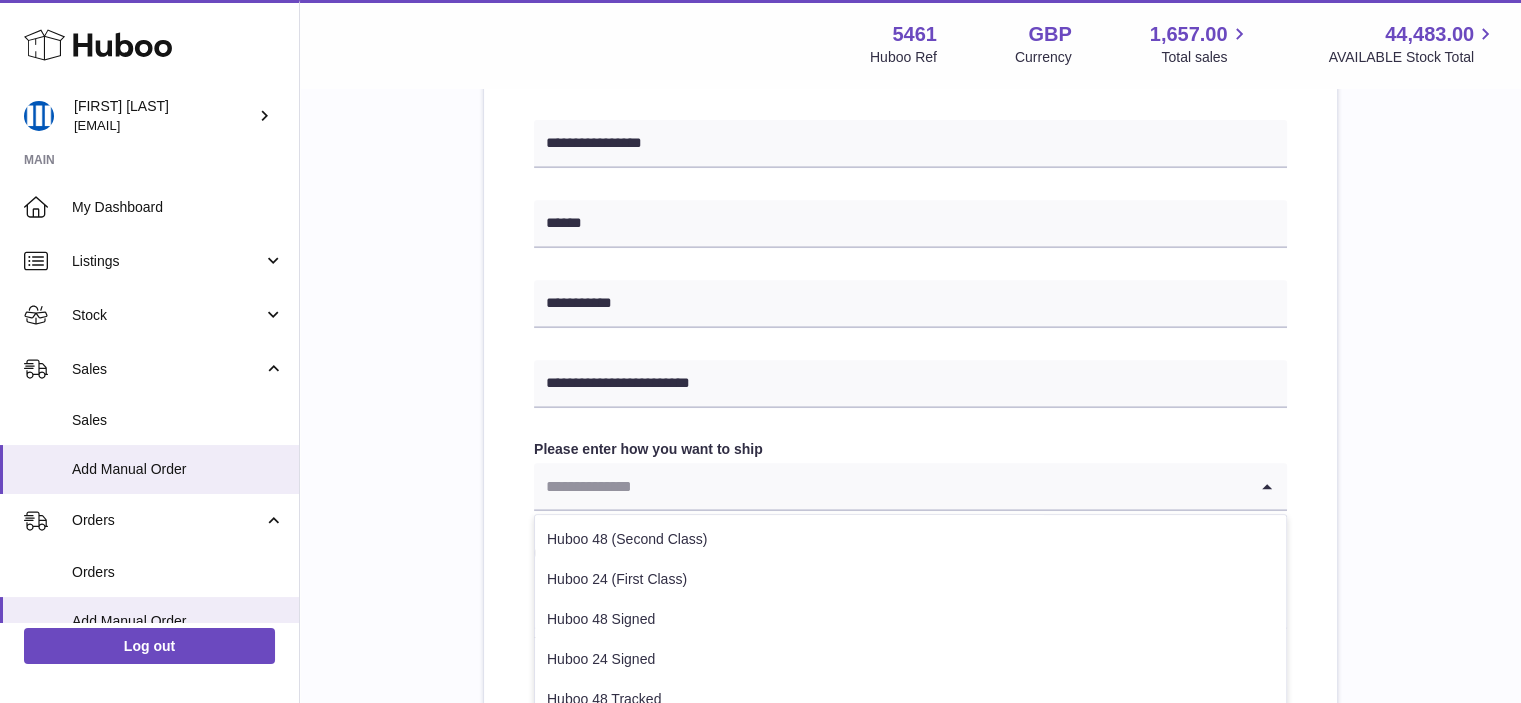 click at bounding box center [890, 486] 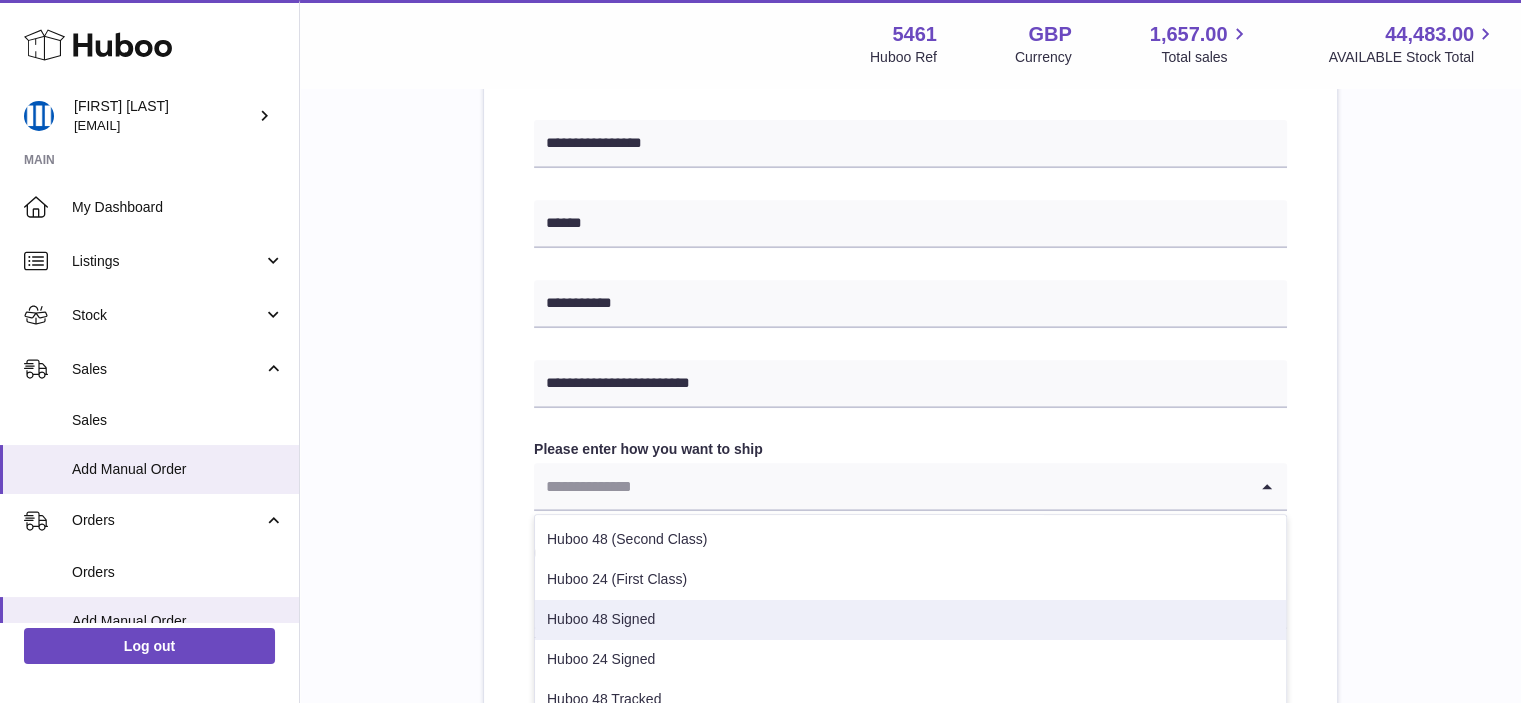 scroll, scrollTop: 61, scrollLeft: 0, axis: vertical 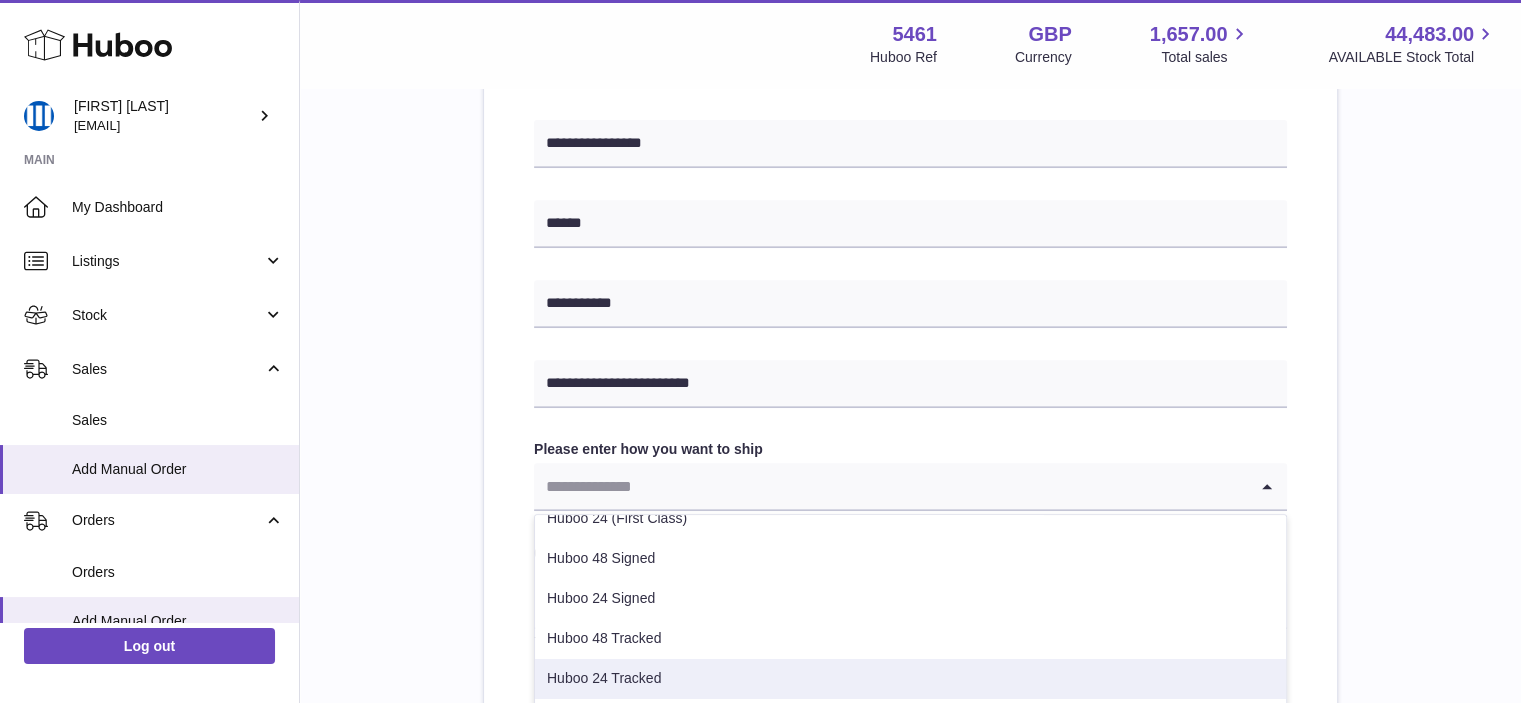 click on "Huboo 24 Tracked" at bounding box center [910, 679] 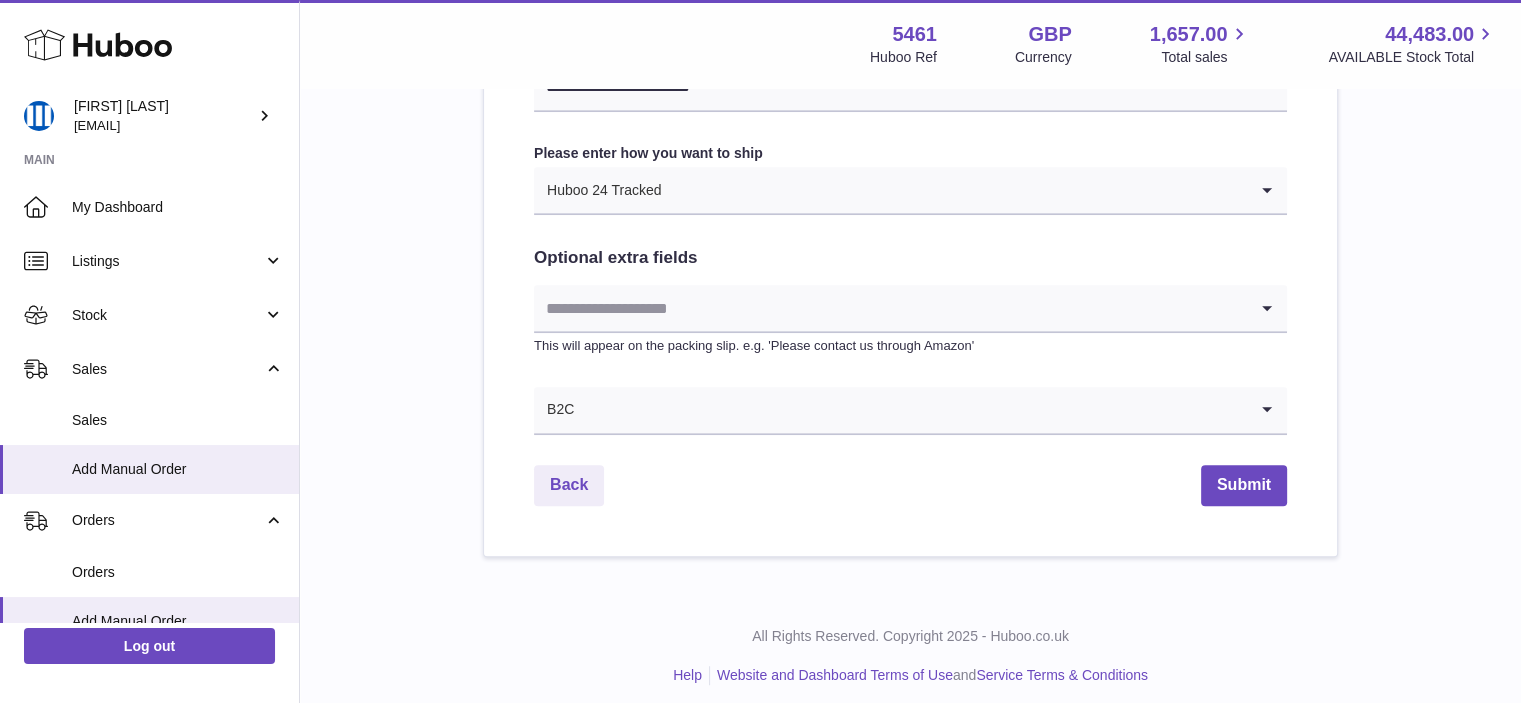 scroll, scrollTop: 1100, scrollLeft: 0, axis: vertical 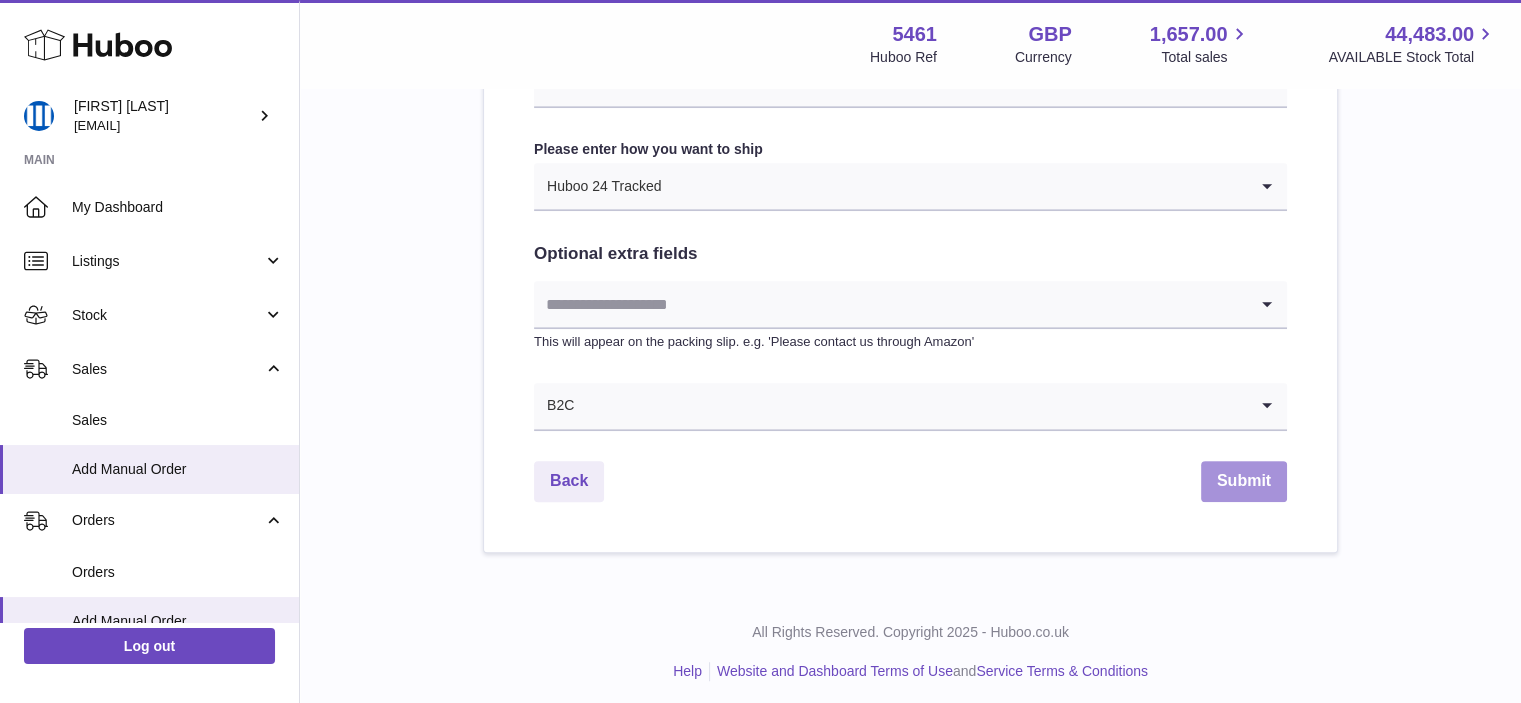 click on "Submit" at bounding box center [1244, 481] 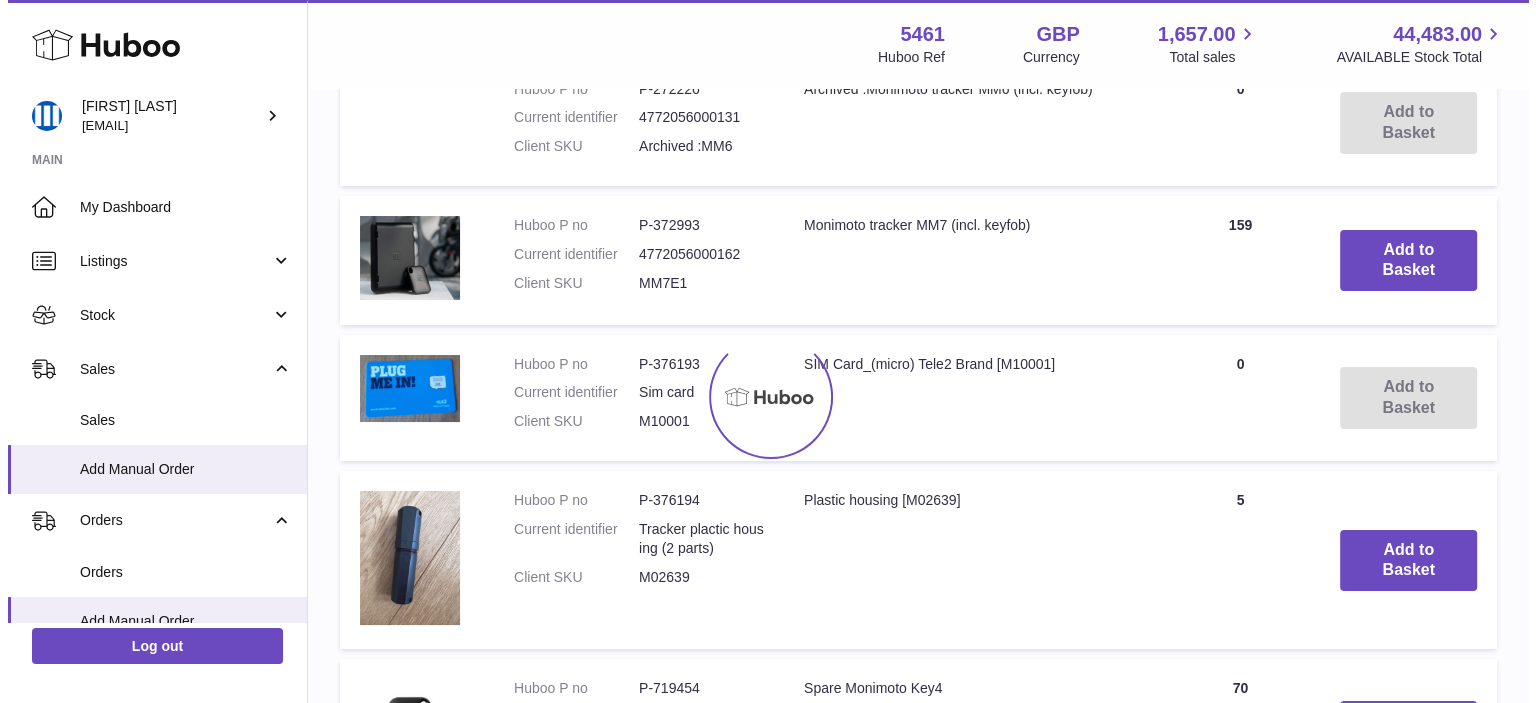 scroll, scrollTop: 0, scrollLeft: 0, axis: both 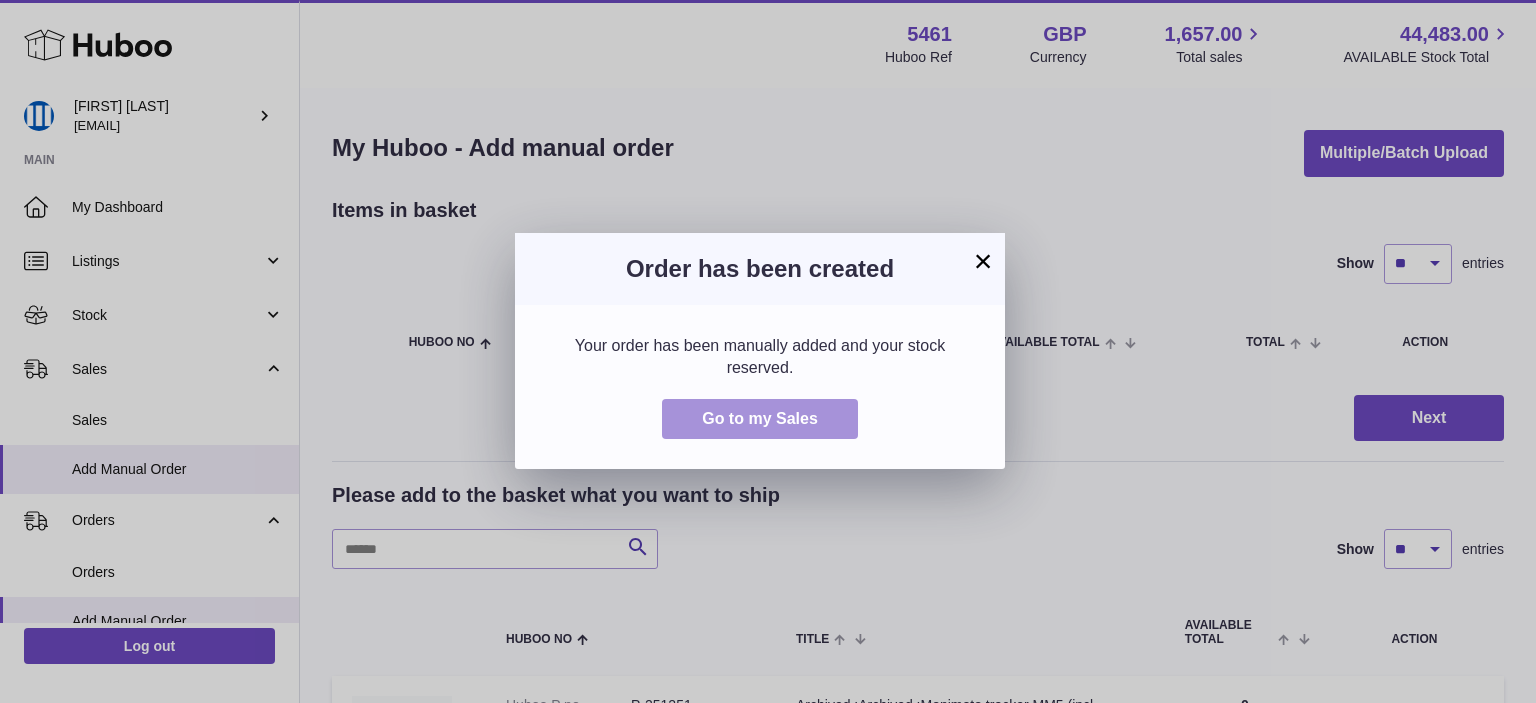 click on "Go to my Sales" at bounding box center [760, 418] 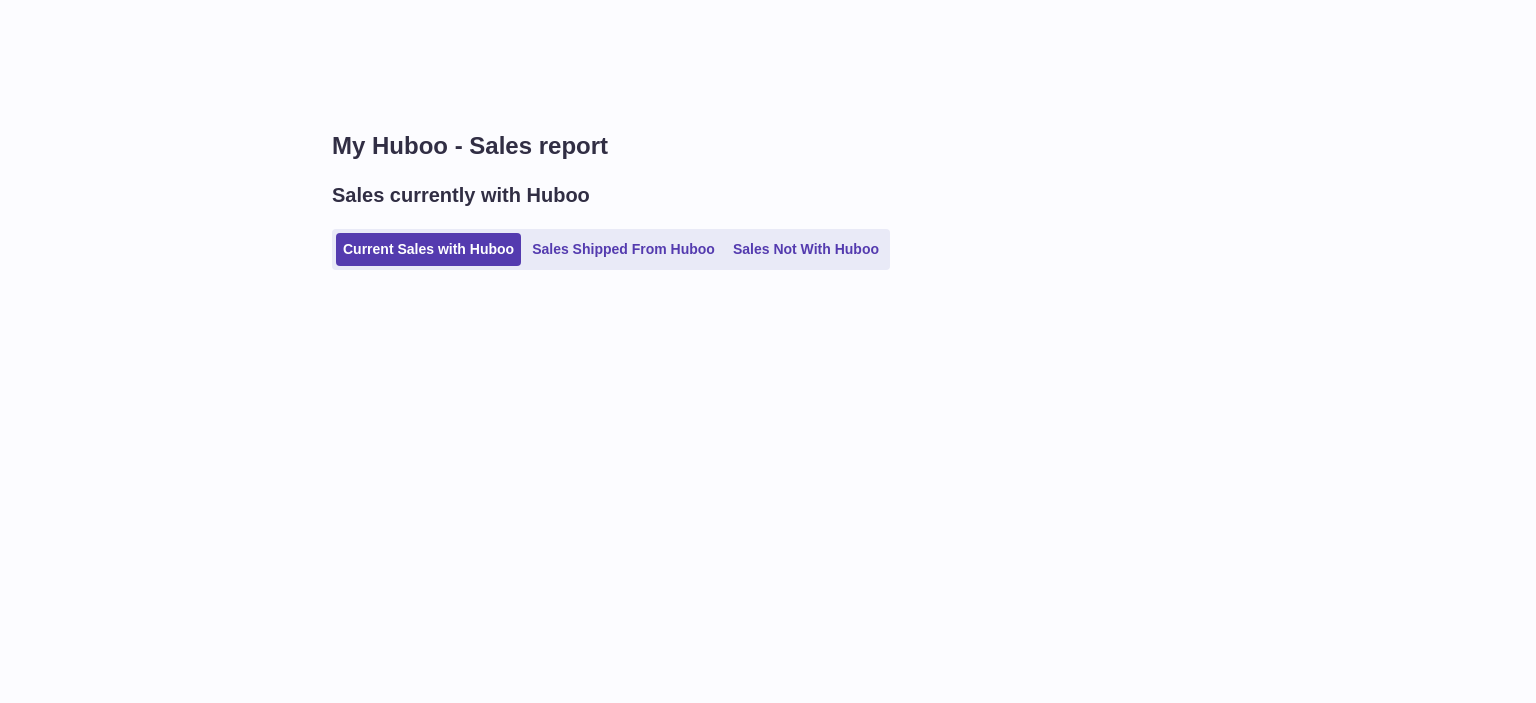 scroll, scrollTop: 0, scrollLeft: 0, axis: both 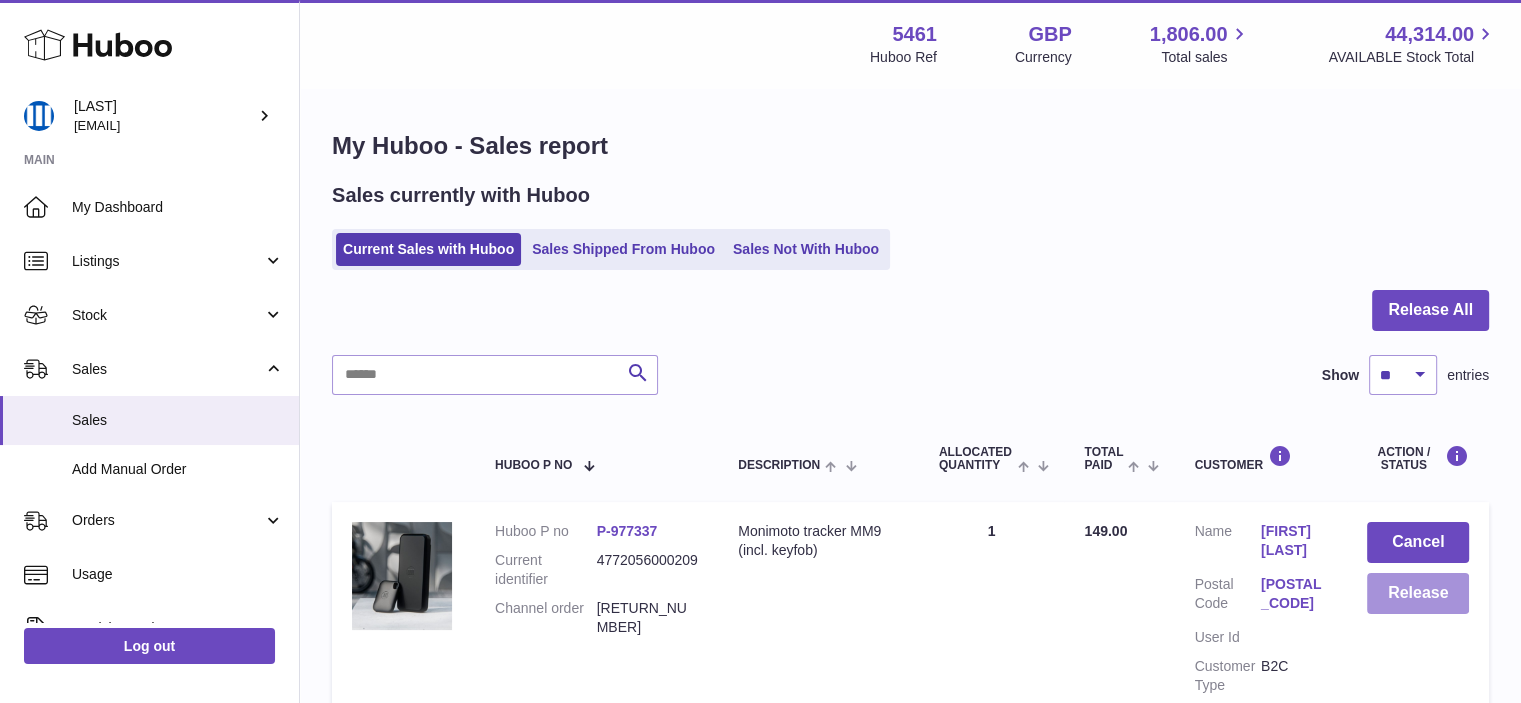 click on "Release" at bounding box center [1418, 593] 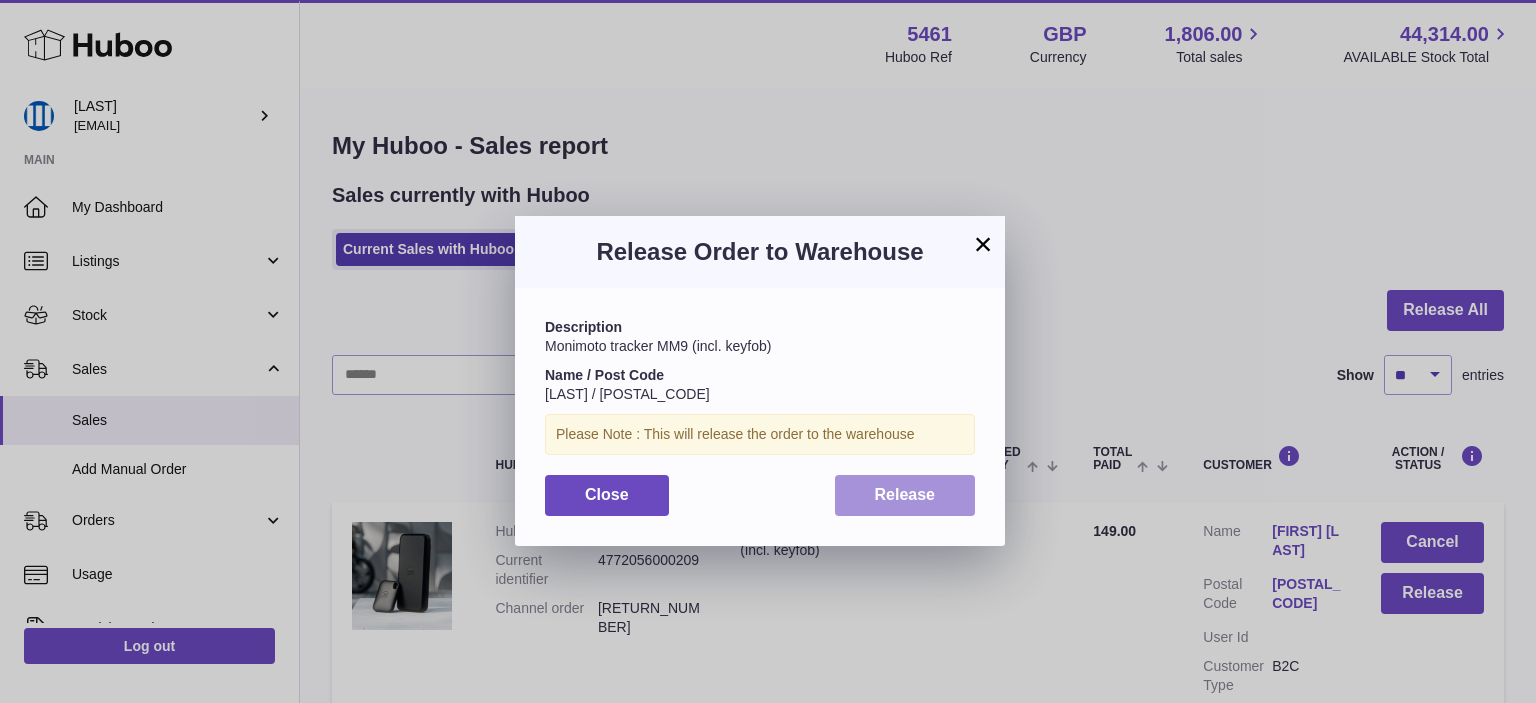 click on "Release" at bounding box center [905, 494] 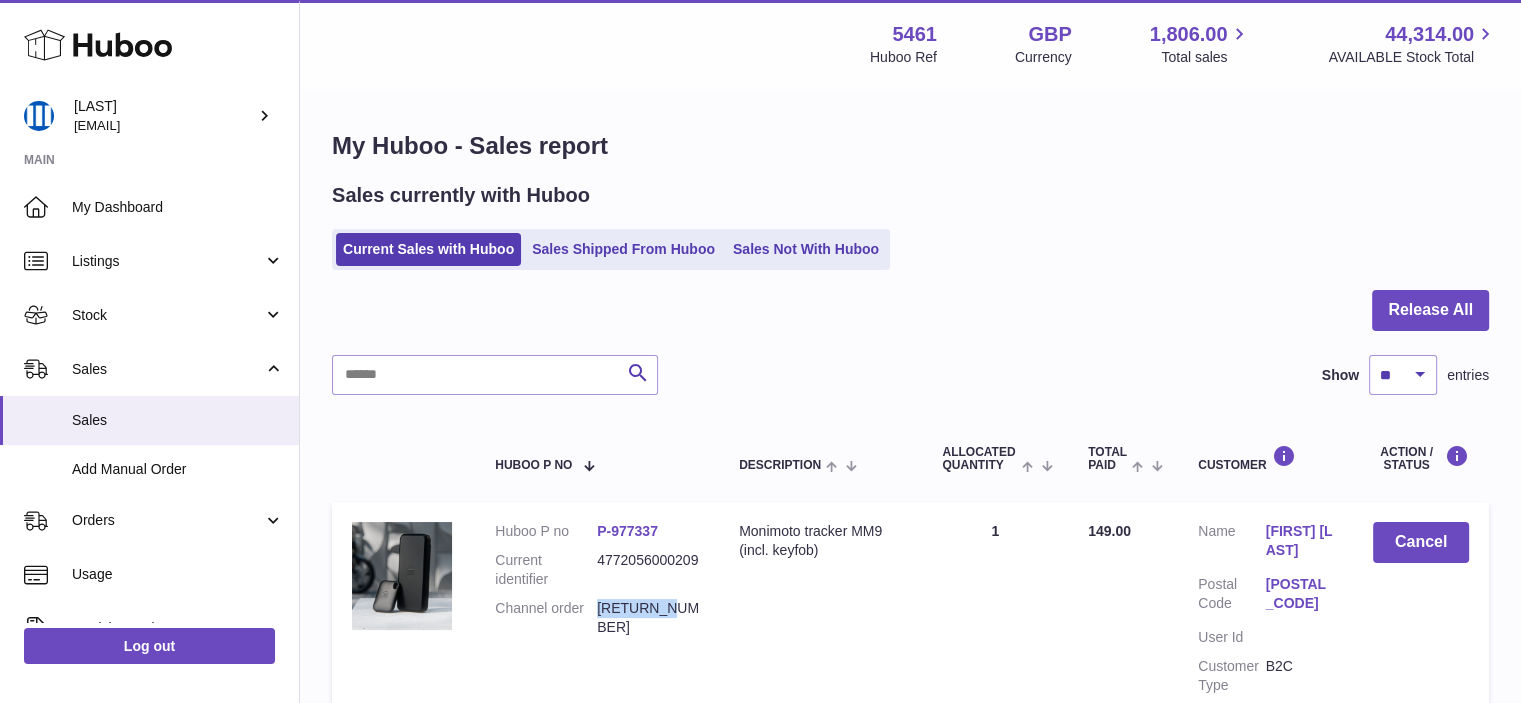 drag, startPoint x: 672, startPoint y: 603, endPoint x: 599, endPoint y: 611, distance: 73.43705 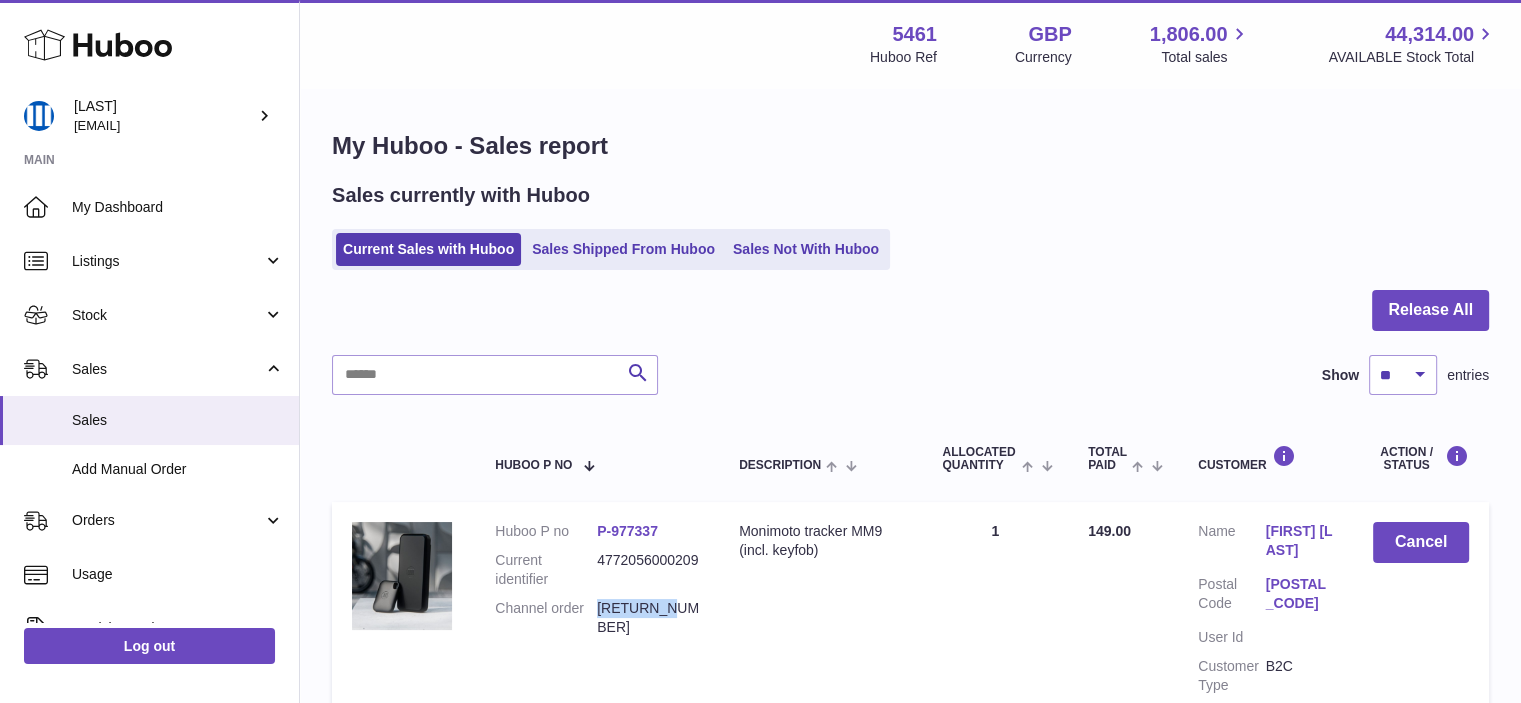 click on "RMA_UK905" at bounding box center (648, 618) 